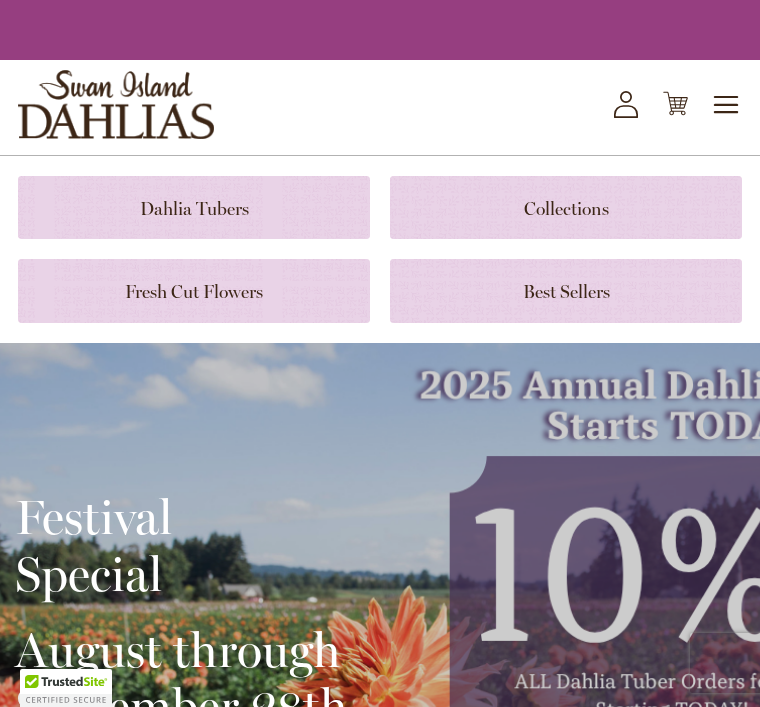 scroll, scrollTop: 0, scrollLeft: 0, axis: both 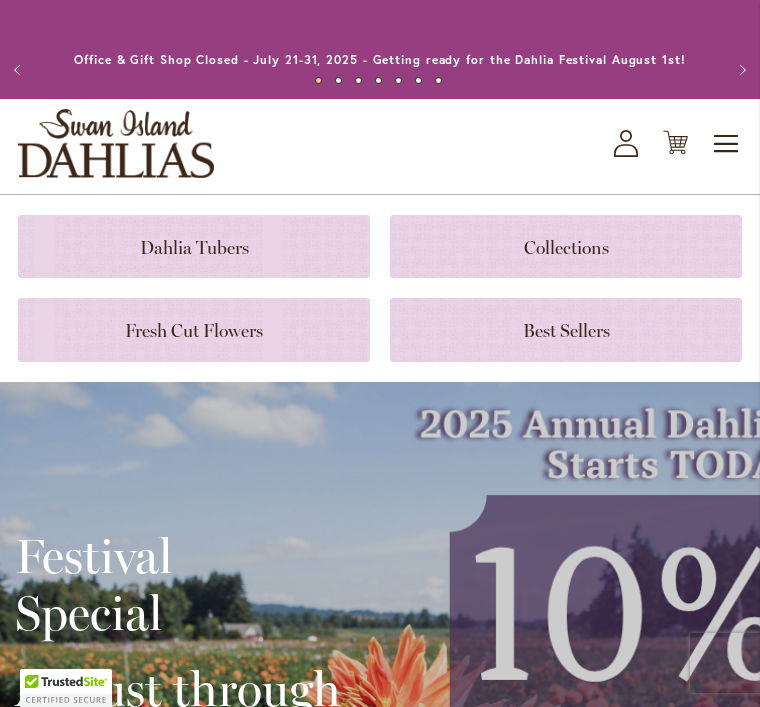 click at bounding box center (194, 246) 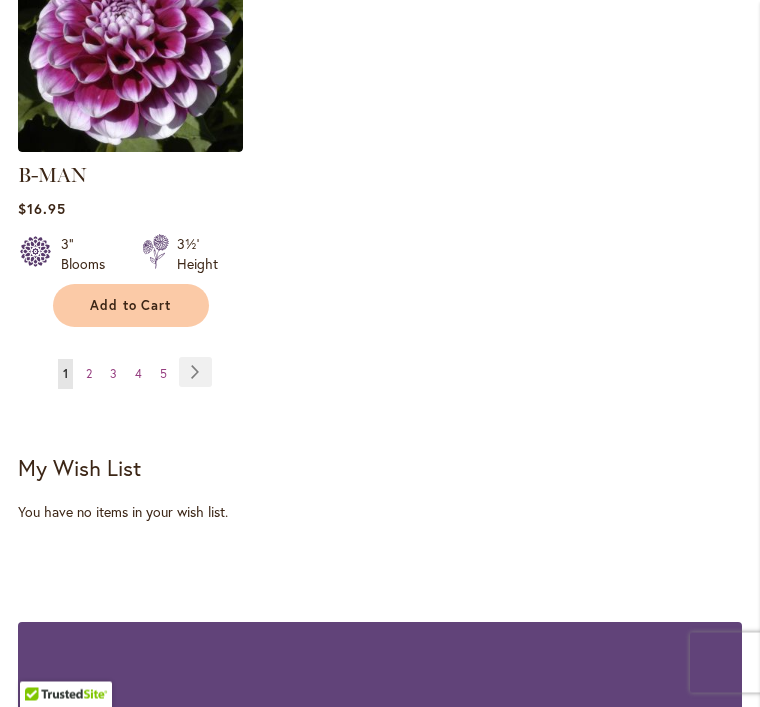 scroll, scrollTop: 2991, scrollLeft: 0, axis: vertical 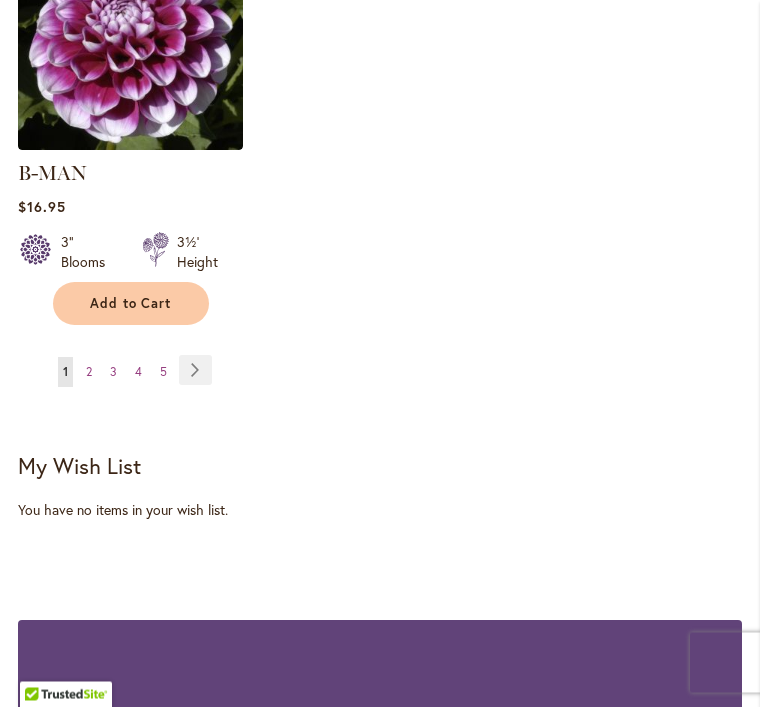 click on "Page
2" at bounding box center (89, 373) 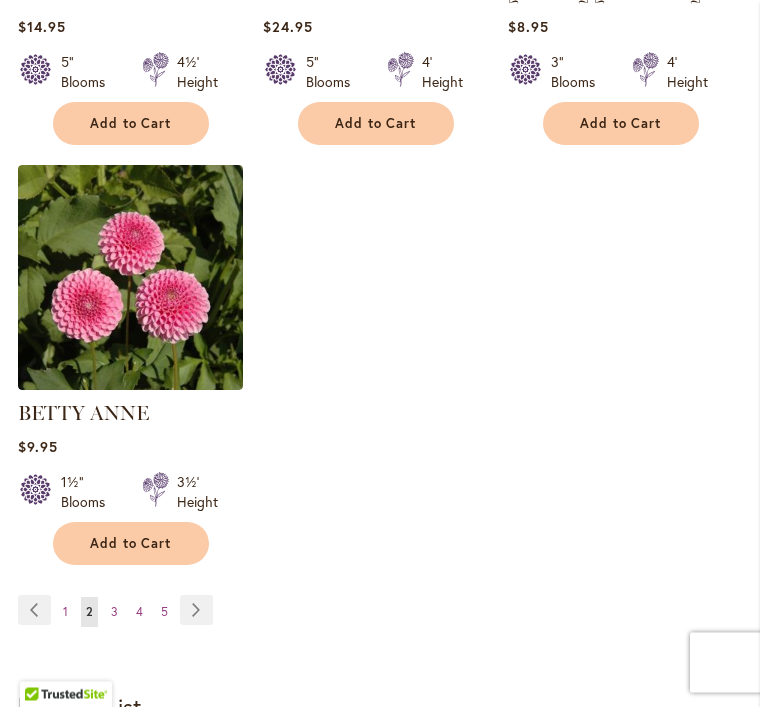 scroll, scrollTop: 2761, scrollLeft: 0, axis: vertical 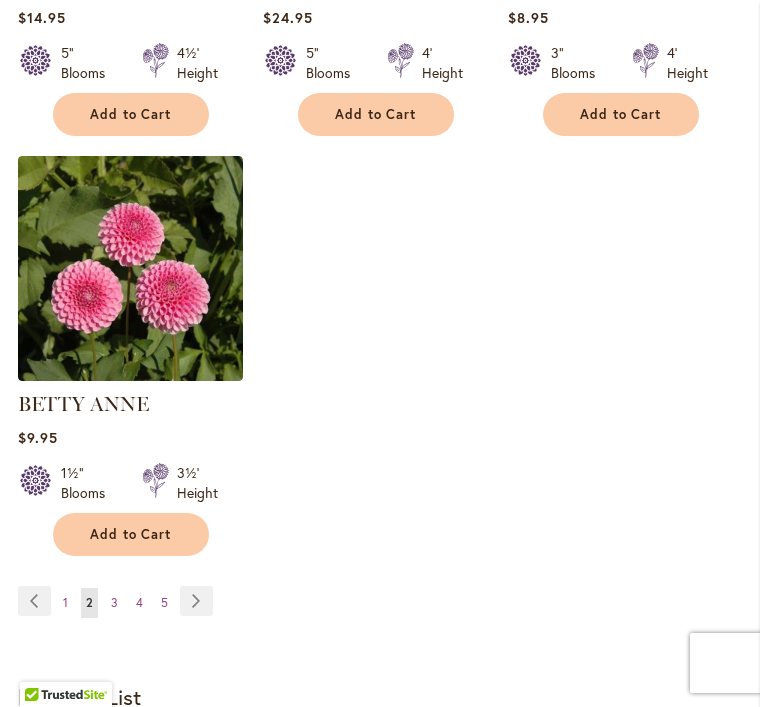 click on "3" at bounding box center [114, 602] 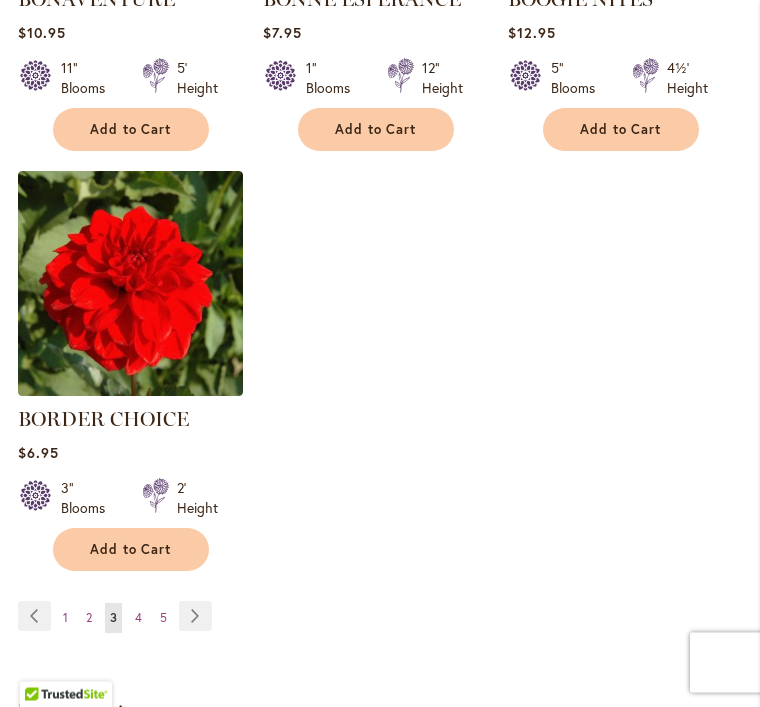 scroll, scrollTop: 2779, scrollLeft: 0, axis: vertical 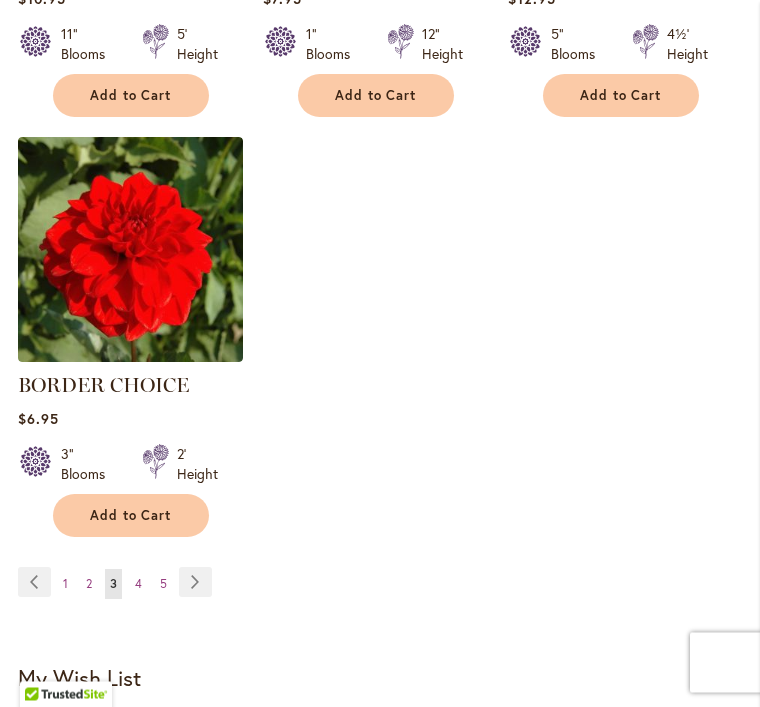 click on "Page
4" at bounding box center (138, 585) 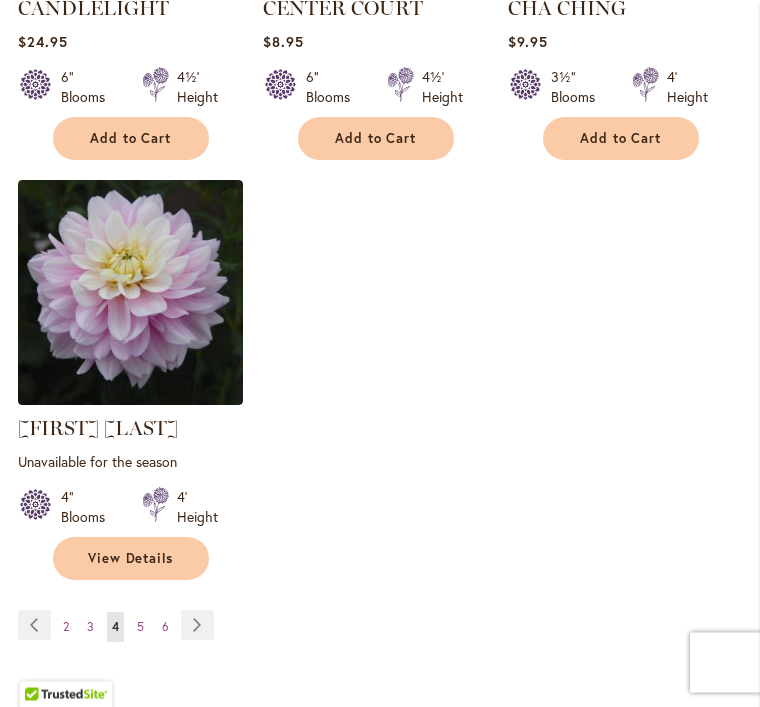 scroll, scrollTop: 2765, scrollLeft: 0, axis: vertical 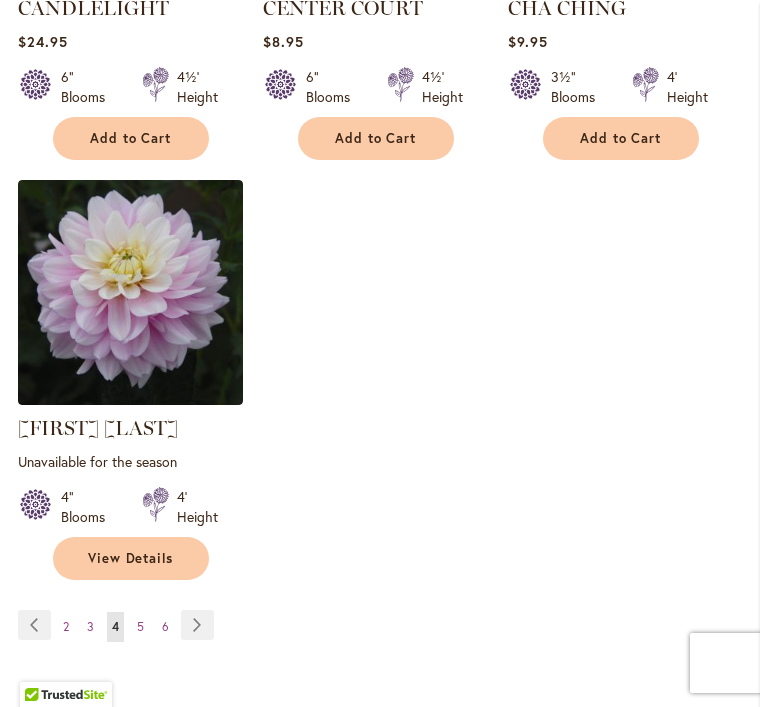 click on "Page
Next" at bounding box center (197, 625) 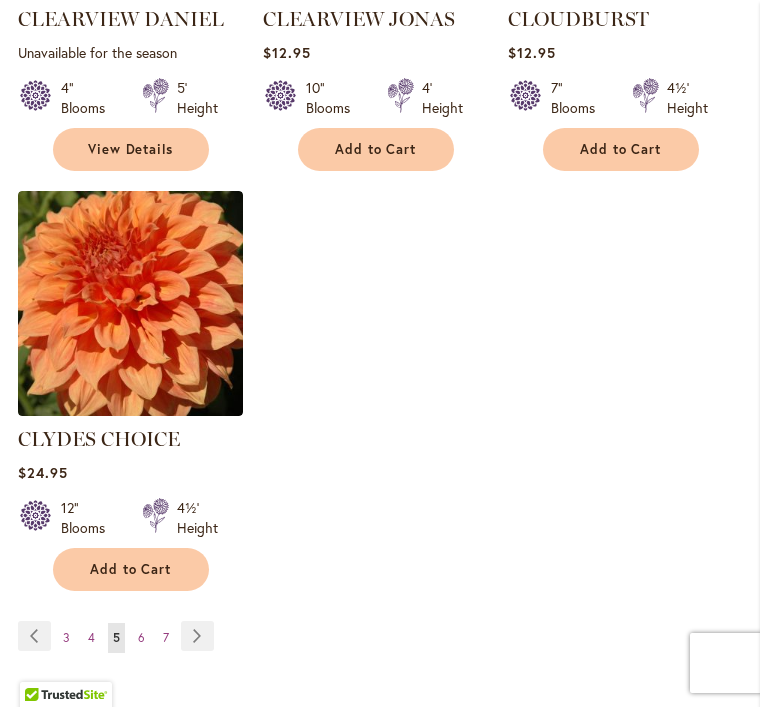 scroll, scrollTop: 2731, scrollLeft: 0, axis: vertical 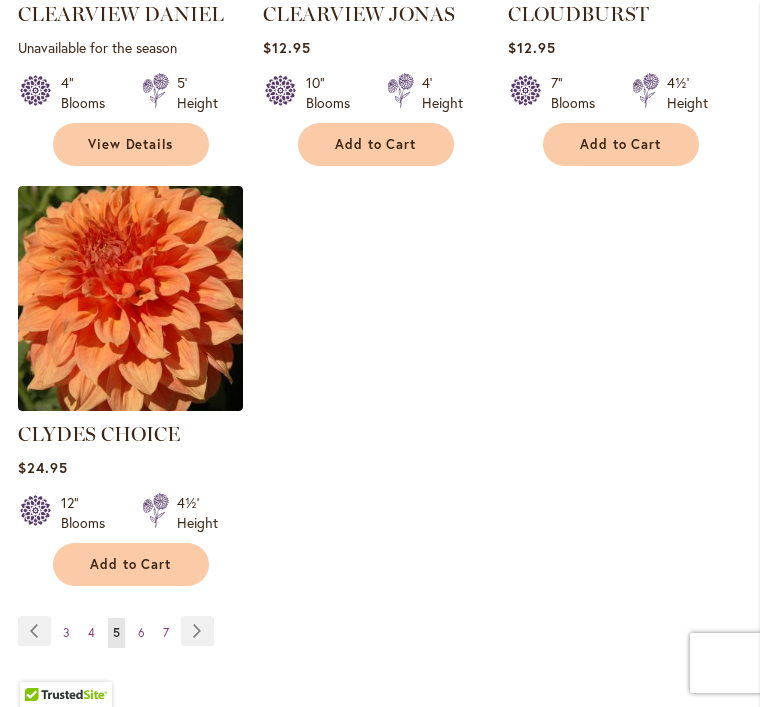 click on "Page
Next" at bounding box center (197, 631) 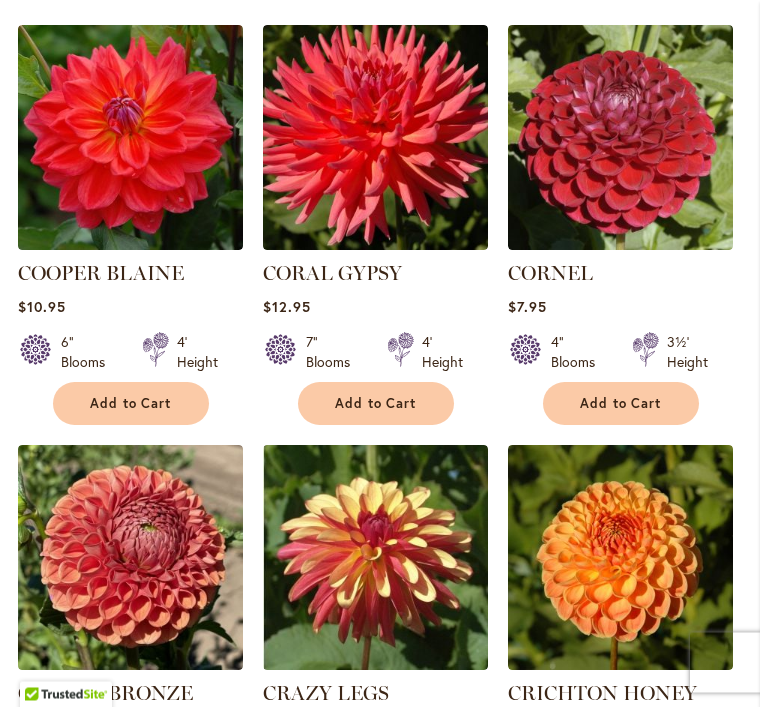 scroll, scrollTop: 792, scrollLeft: 0, axis: vertical 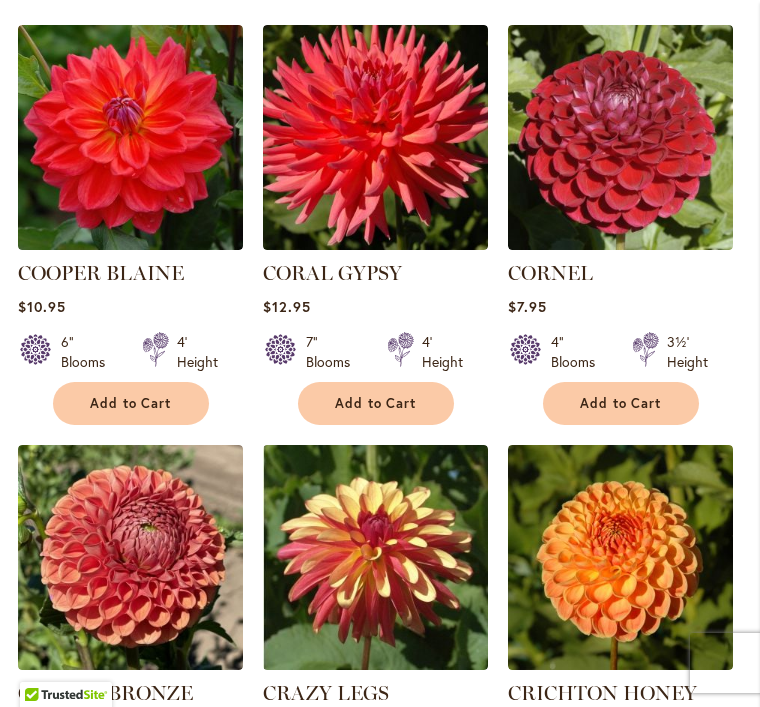 click on "CORAL GYPSY" at bounding box center [332, 273] 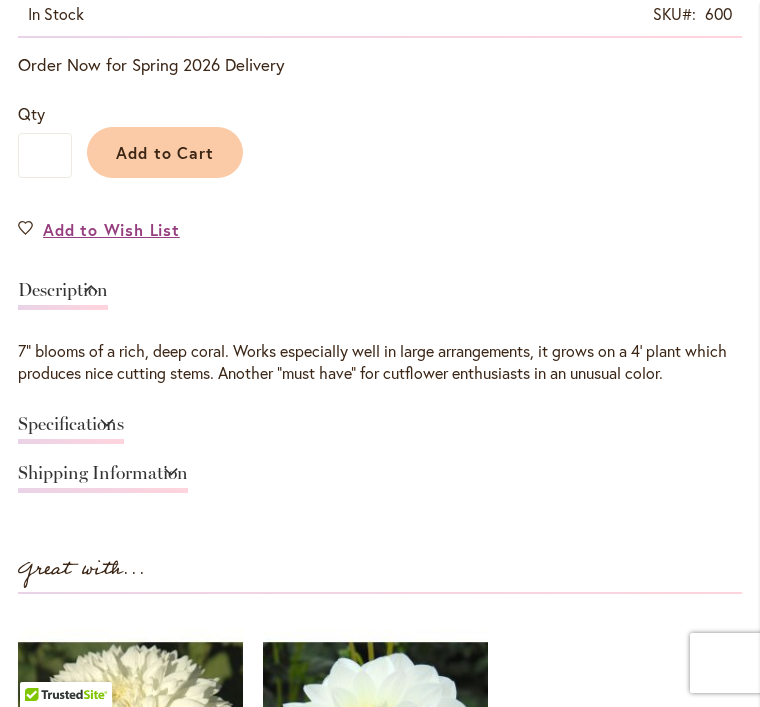 scroll, scrollTop: 1207, scrollLeft: 0, axis: vertical 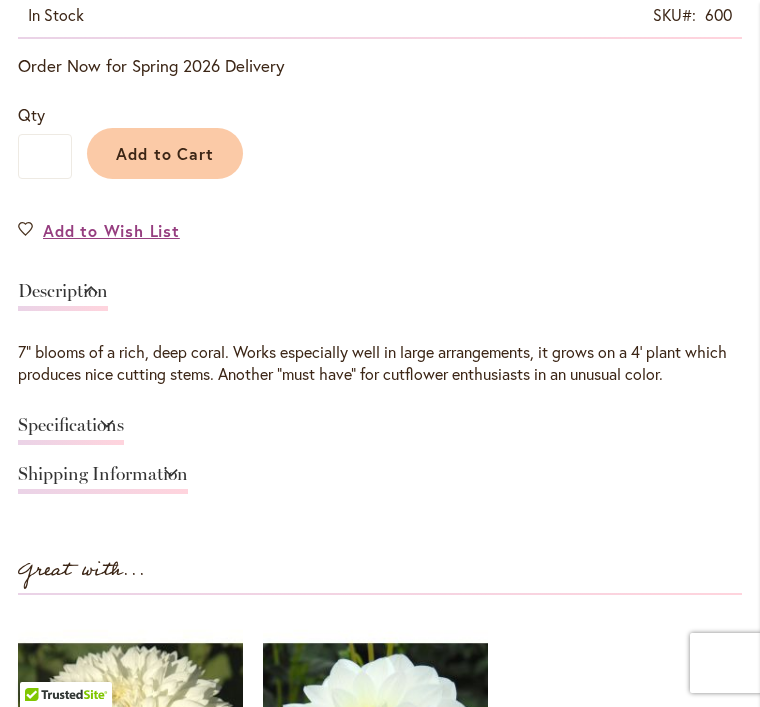click on "Specifications" at bounding box center (71, 430) 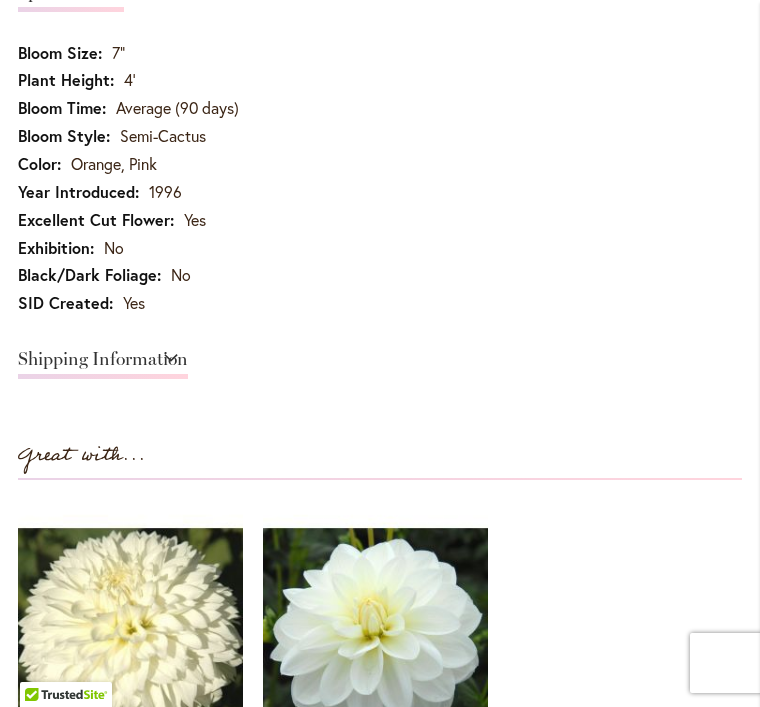 scroll, scrollTop: 1561, scrollLeft: 0, axis: vertical 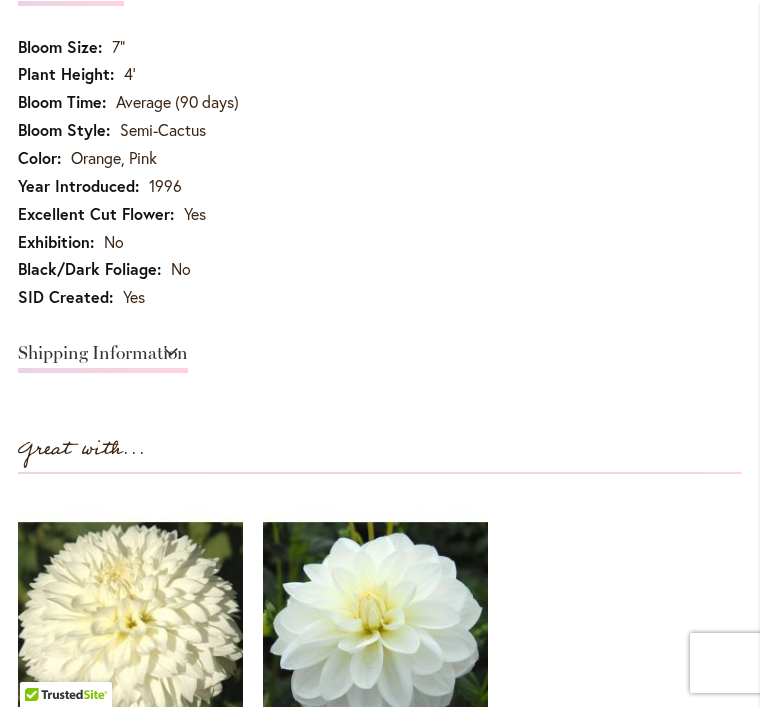 click on "Shipping Information" at bounding box center (103, 358) 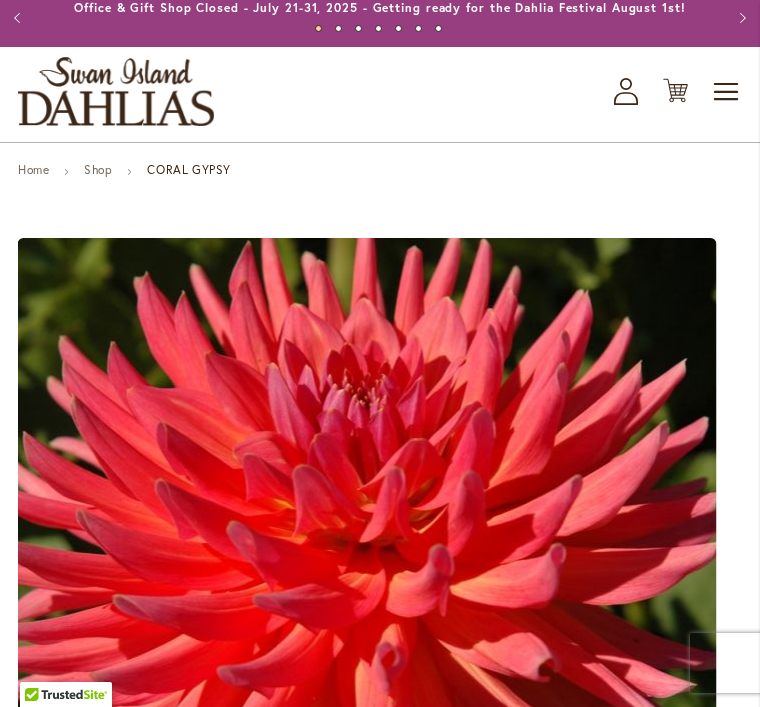 scroll, scrollTop: 0, scrollLeft: 0, axis: both 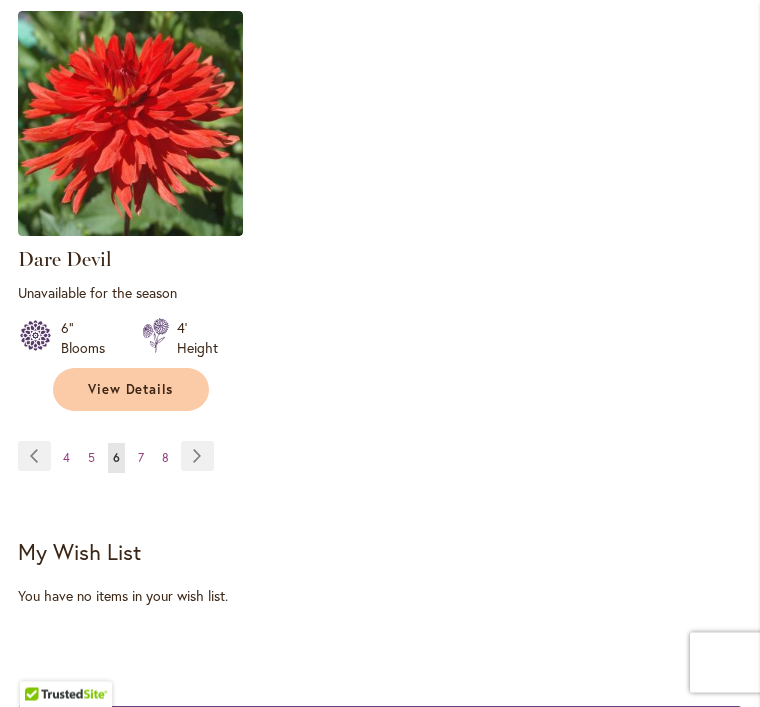 click on "Page
Next" at bounding box center [197, 457] 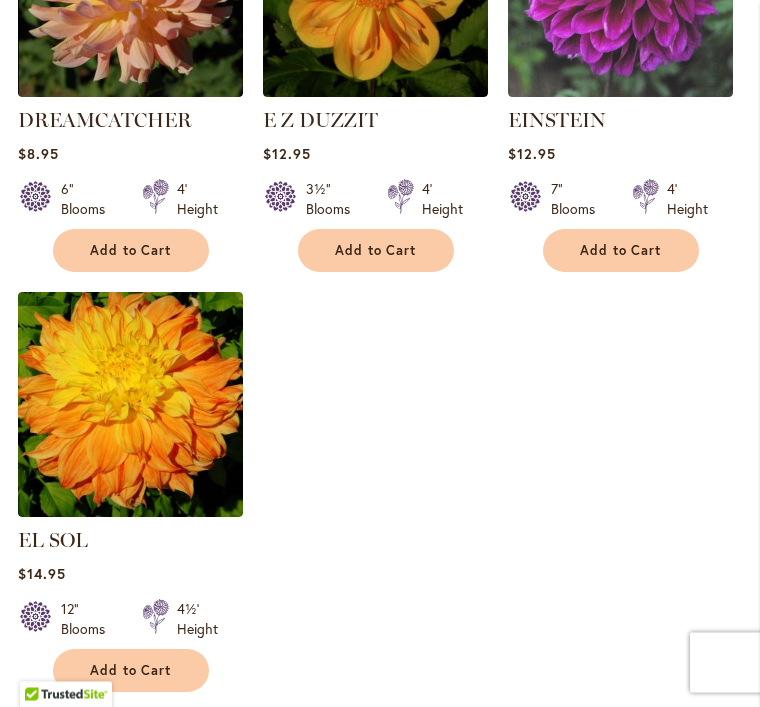 scroll, scrollTop: 2625, scrollLeft: 0, axis: vertical 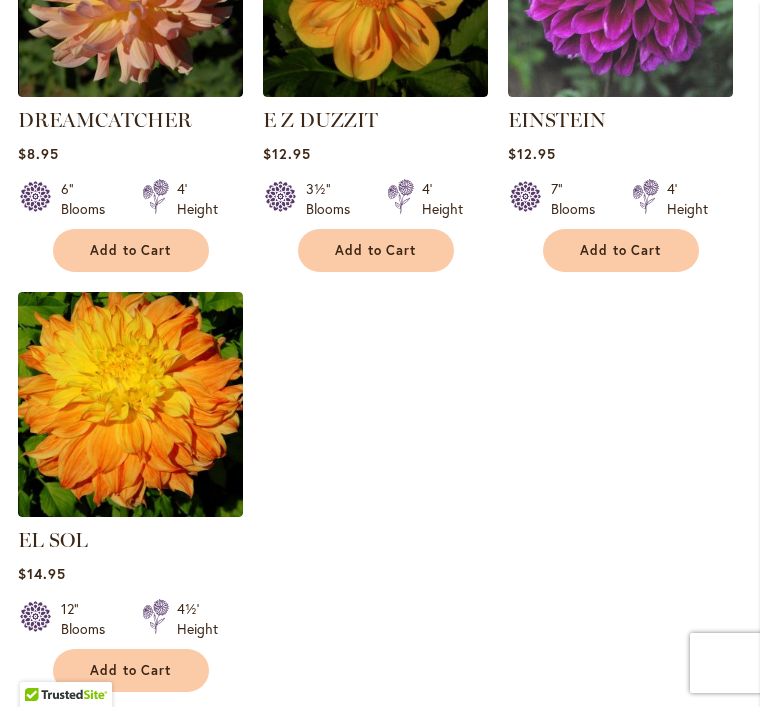 click on "Page
Next" at bounding box center (197, 737) 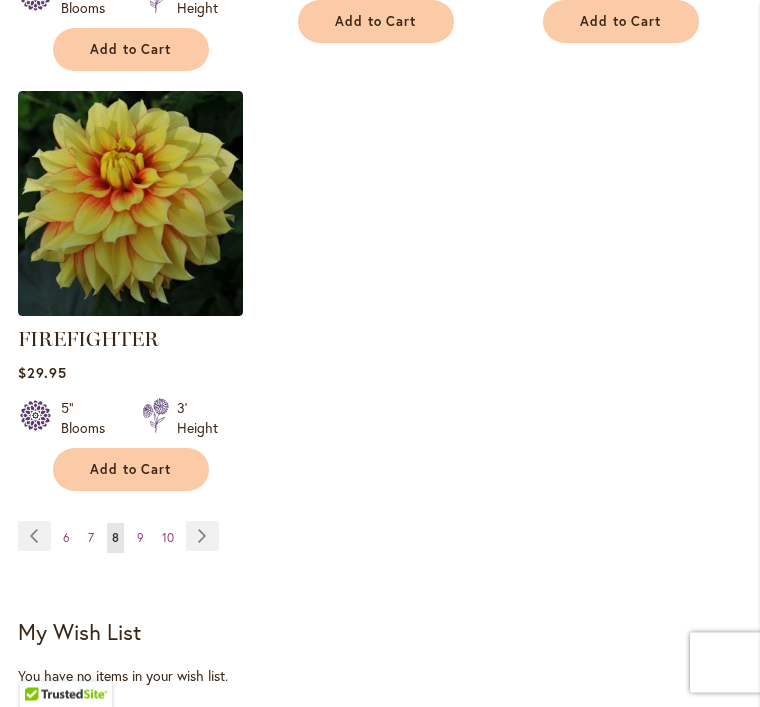 scroll, scrollTop: 2922, scrollLeft: 0, axis: vertical 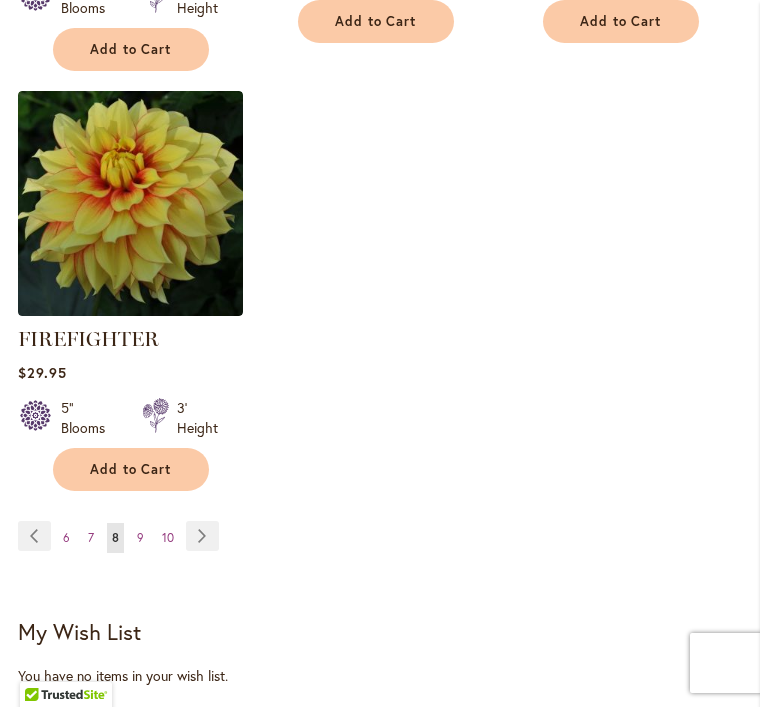 click on "Page
Next" at bounding box center (202, 536) 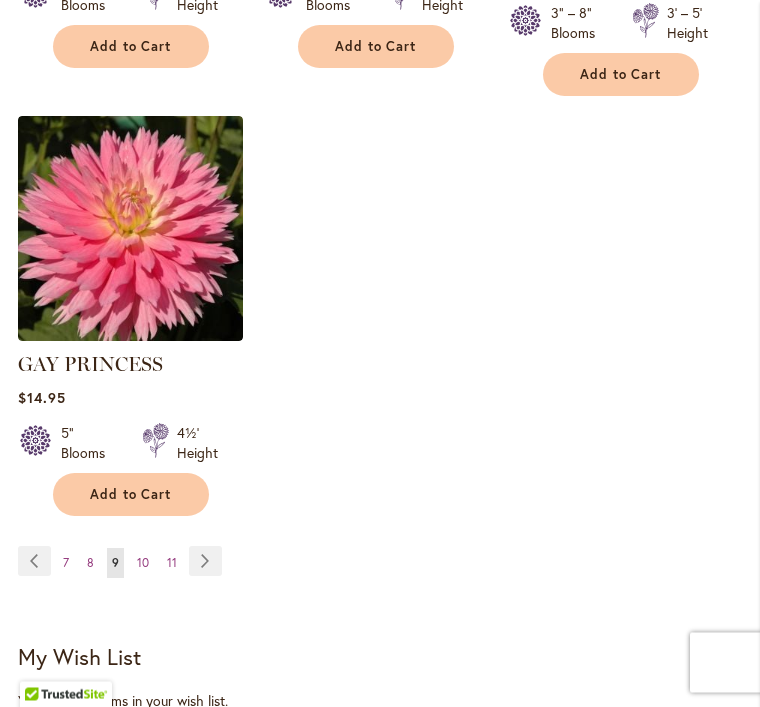 scroll, scrollTop: 2843, scrollLeft: 0, axis: vertical 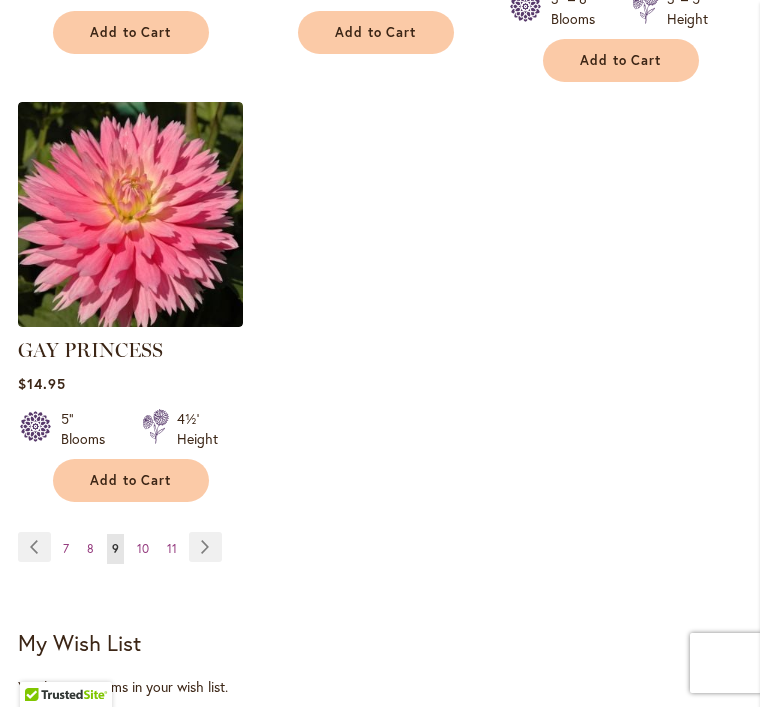 click on "Page
Next" at bounding box center [205, 547] 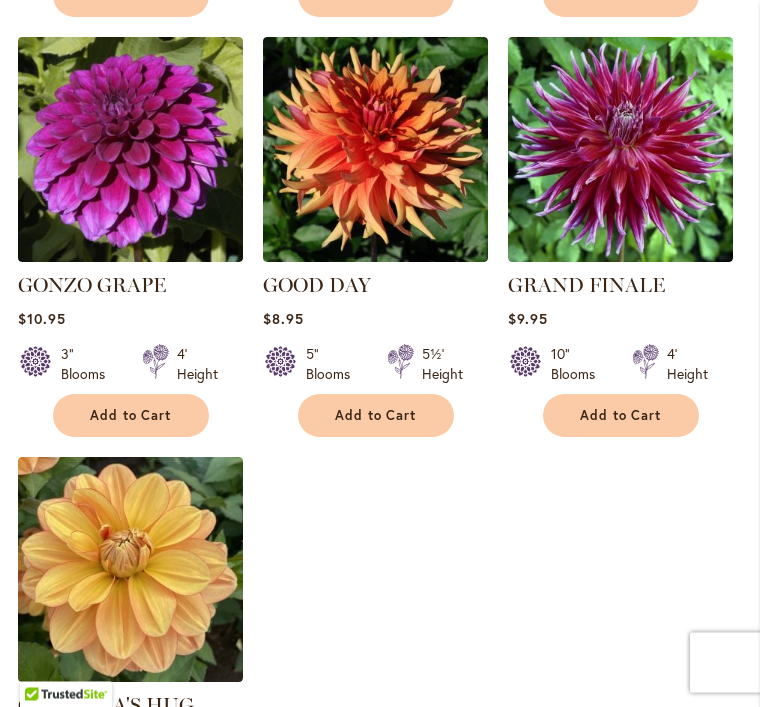scroll, scrollTop: 2461, scrollLeft: 0, axis: vertical 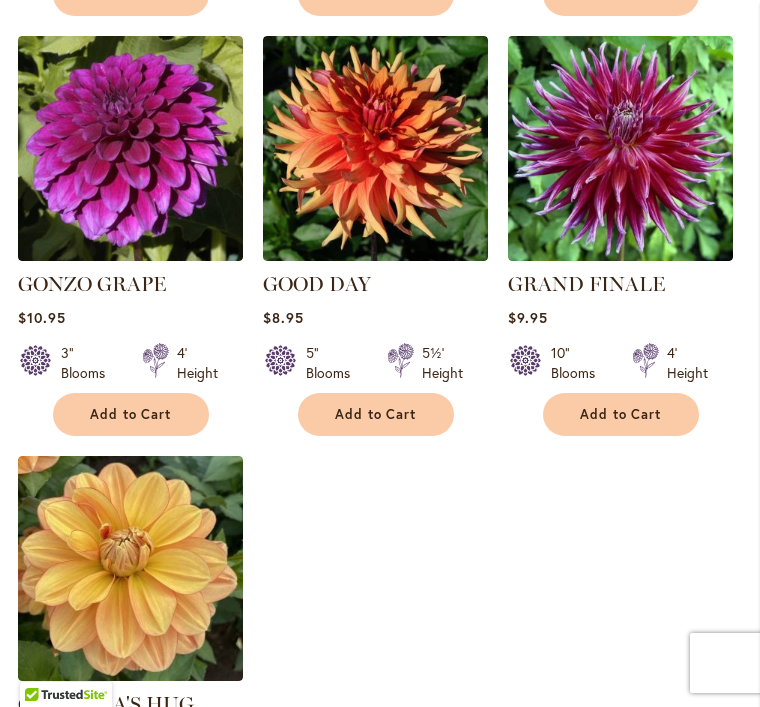 click on "GOOD DAY" at bounding box center [317, 284] 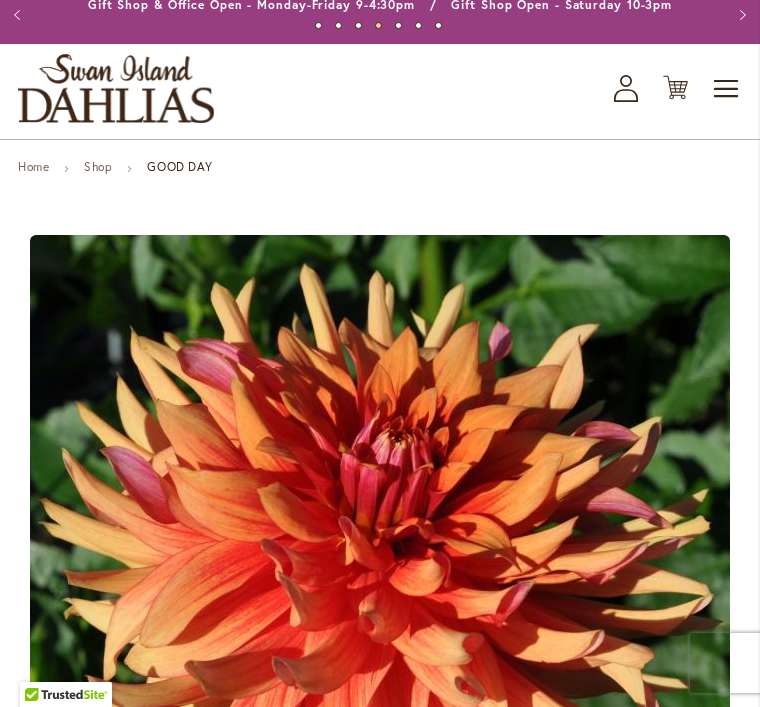 scroll, scrollTop: 0, scrollLeft: 0, axis: both 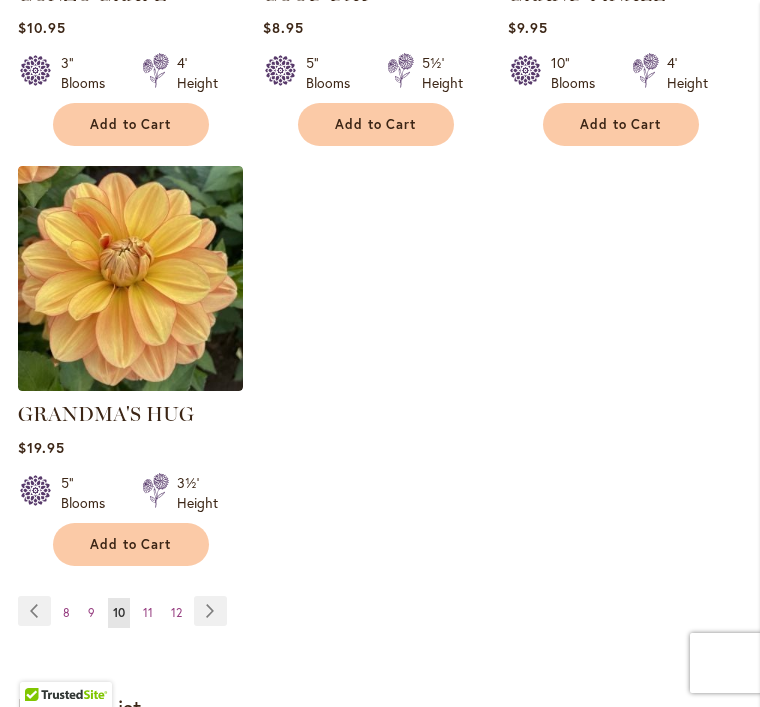 click on "Page
Next" at bounding box center [210, 611] 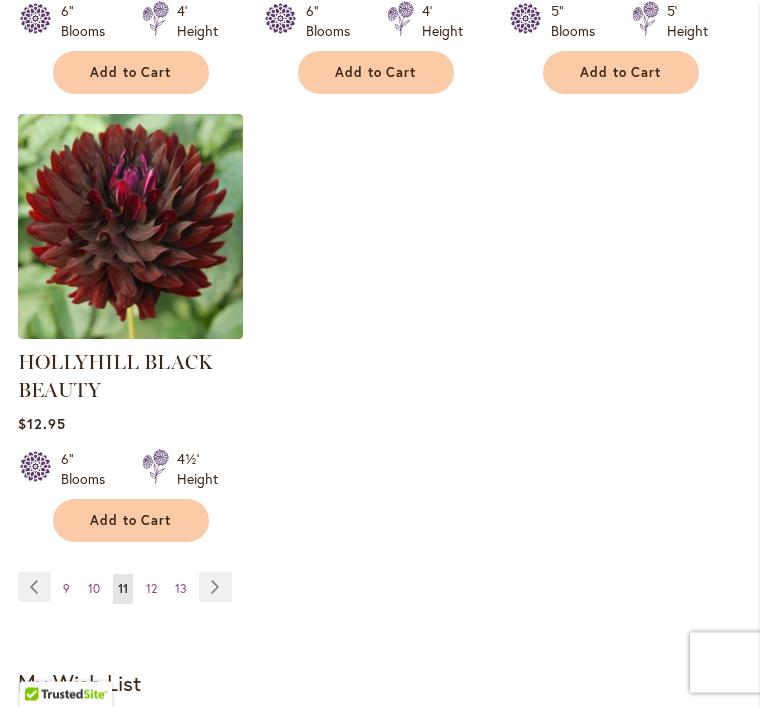 scroll, scrollTop: 2879, scrollLeft: 0, axis: vertical 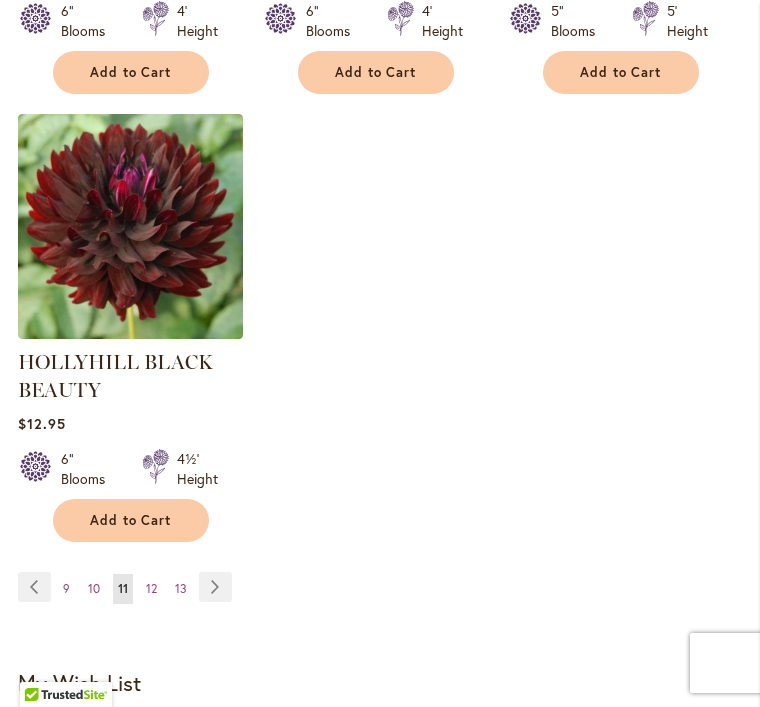 click on "Page
Next" at bounding box center [215, 587] 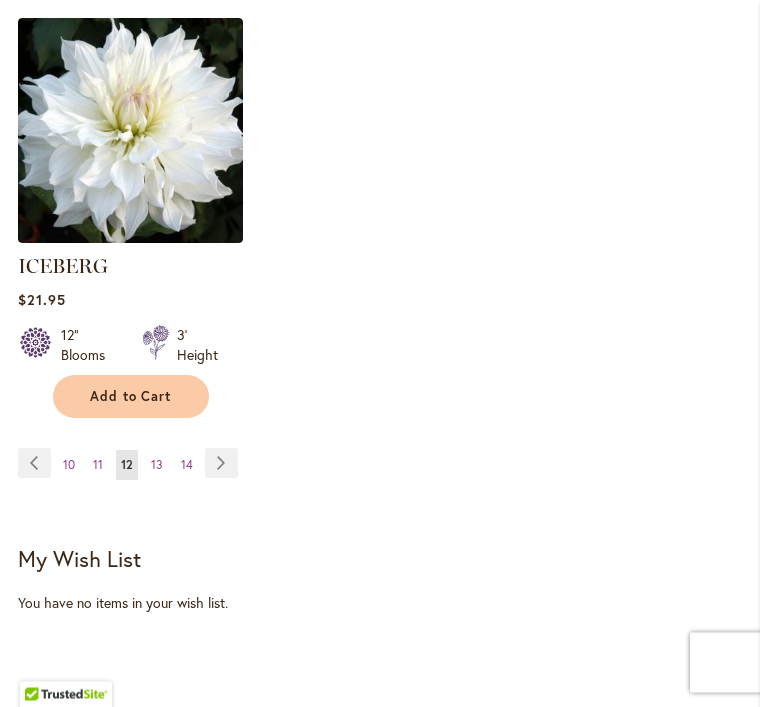 scroll, scrollTop: 2899, scrollLeft: 0, axis: vertical 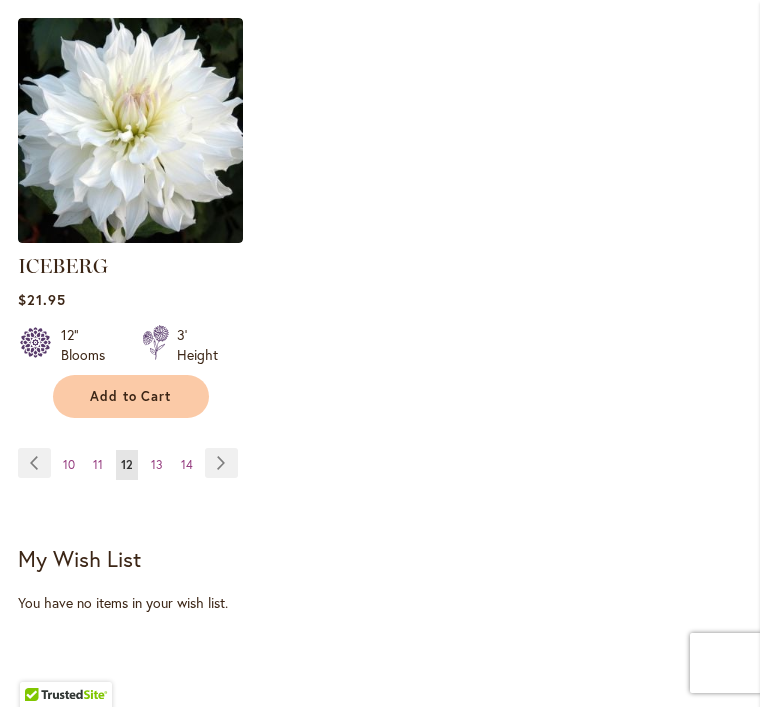 click on "Page
Next" at bounding box center [221, 463] 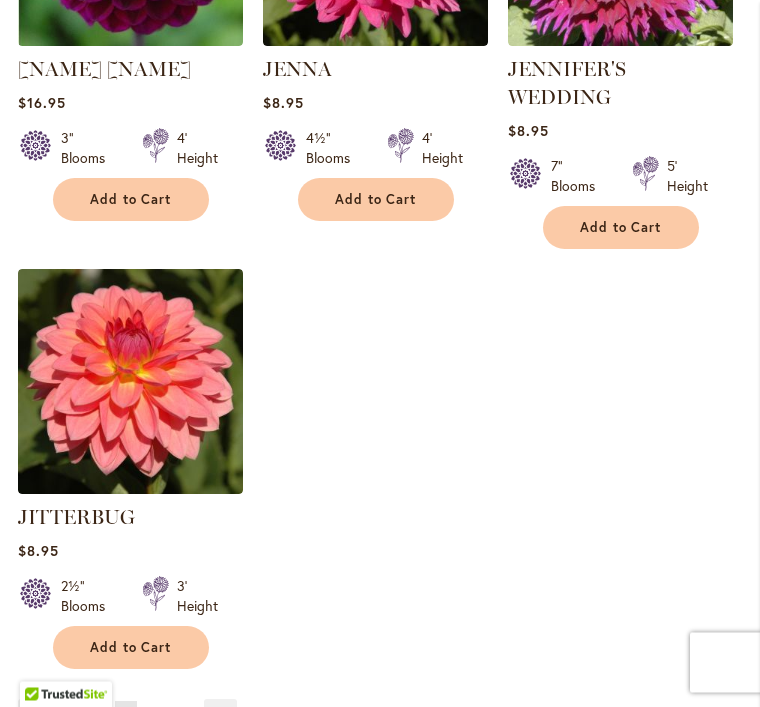 scroll, scrollTop: 2696, scrollLeft: 0, axis: vertical 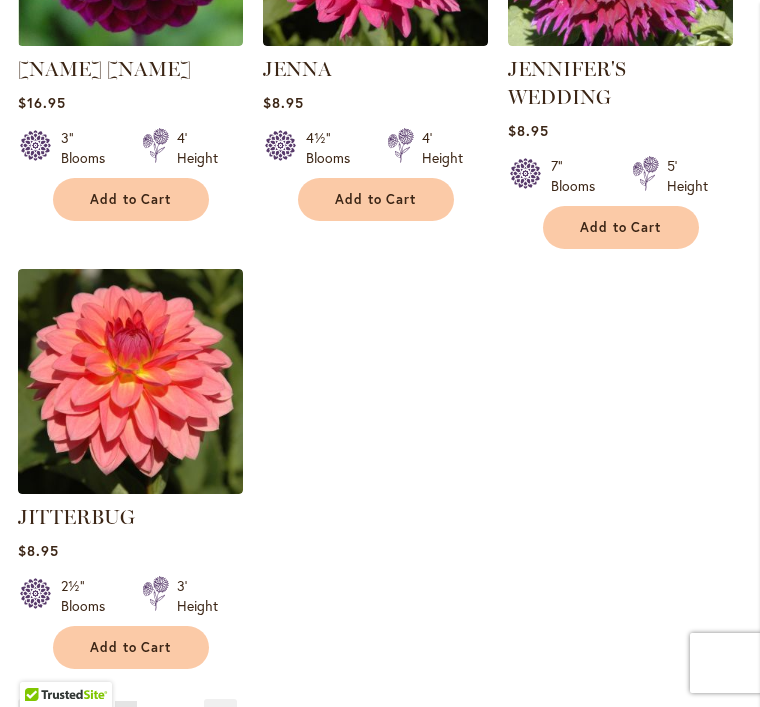 click on "Page
Next" at bounding box center (220, 714) 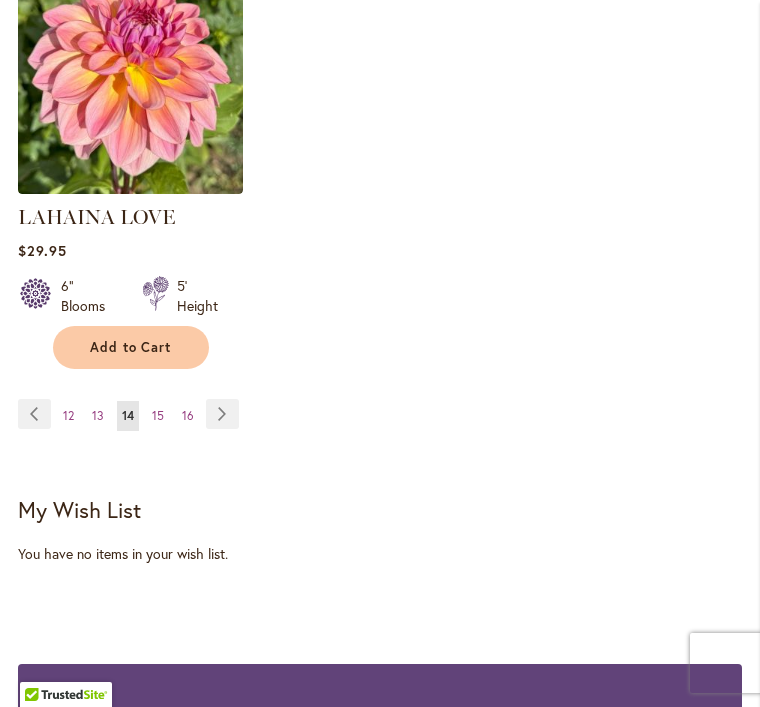 scroll, scrollTop: 2945, scrollLeft: 0, axis: vertical 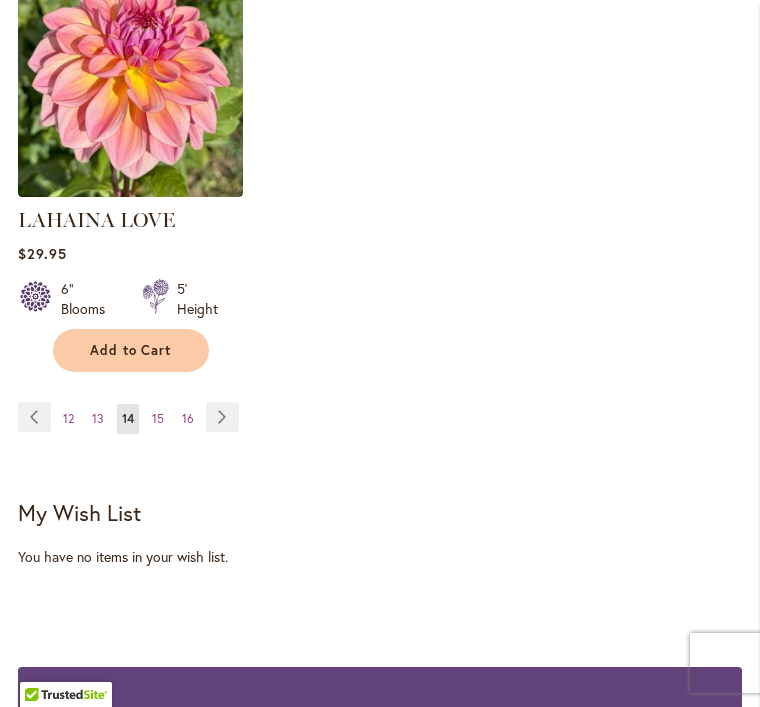 click on "Page
Next" at bounding box center [222, 417] 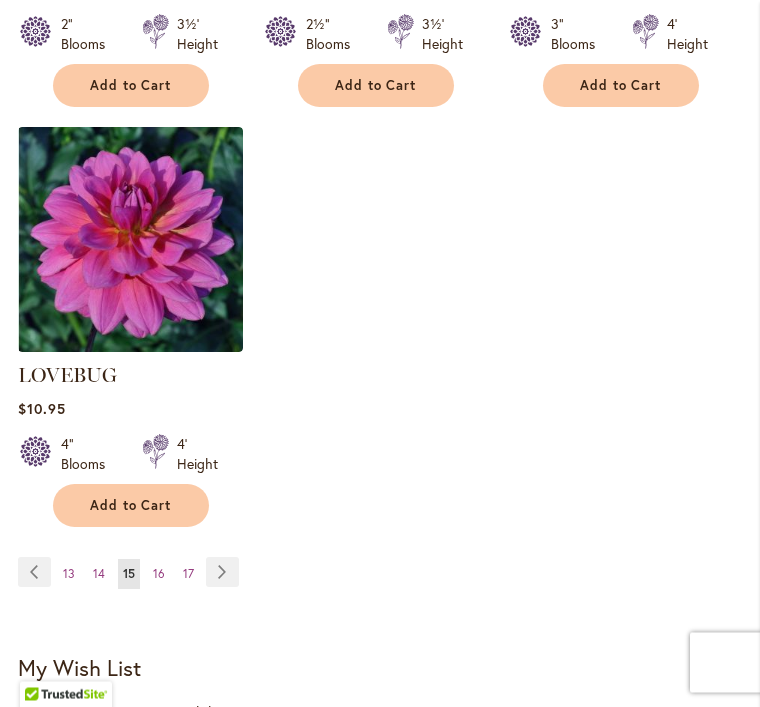 scroll, scrollTop: 2818, scrollLeft: 0, axis: vertical 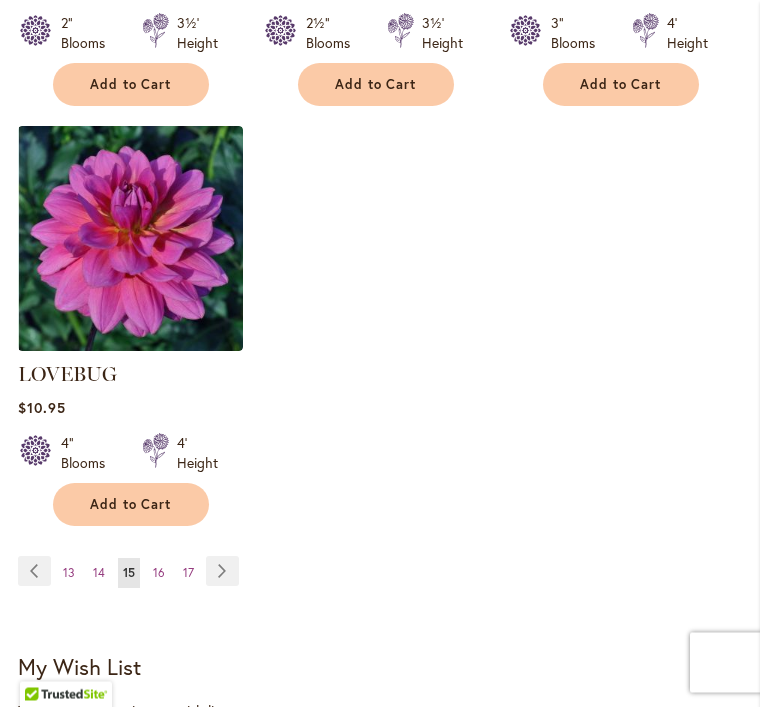 click on "Page
Next" at bounding box center [222, 572] 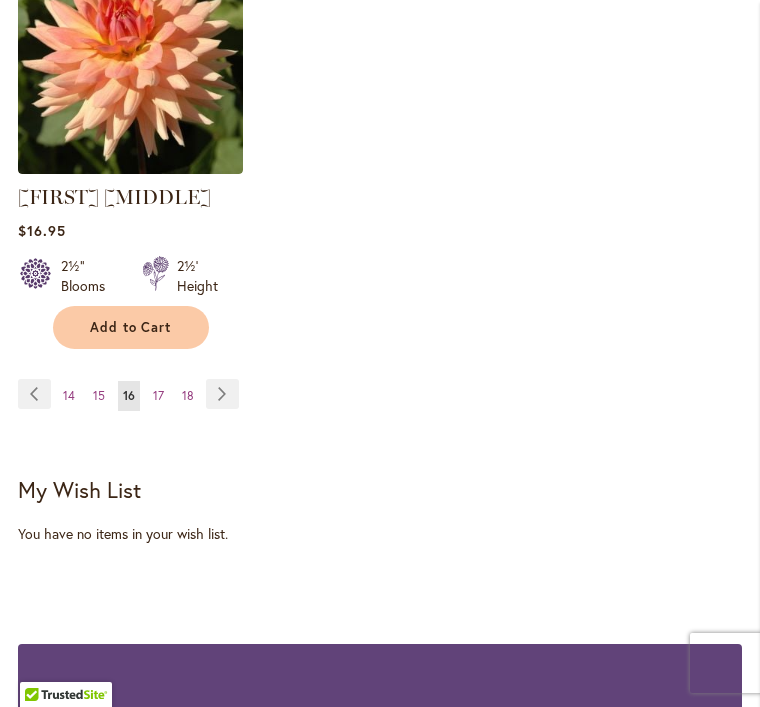 scroll, scrollTop: 3000, scrollLeft: 0, axis: vertical 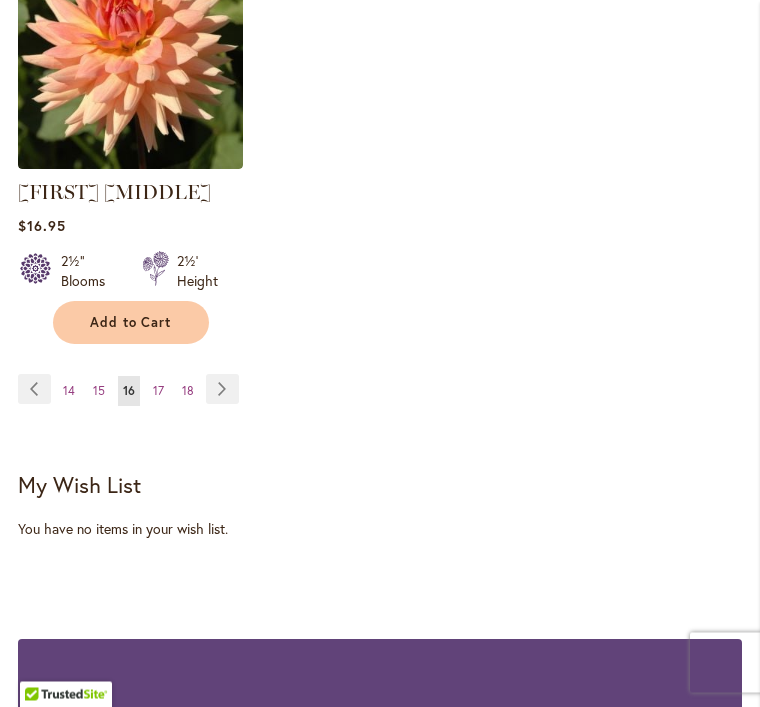 click on "Page
Next" at bounding box center (222, 390) 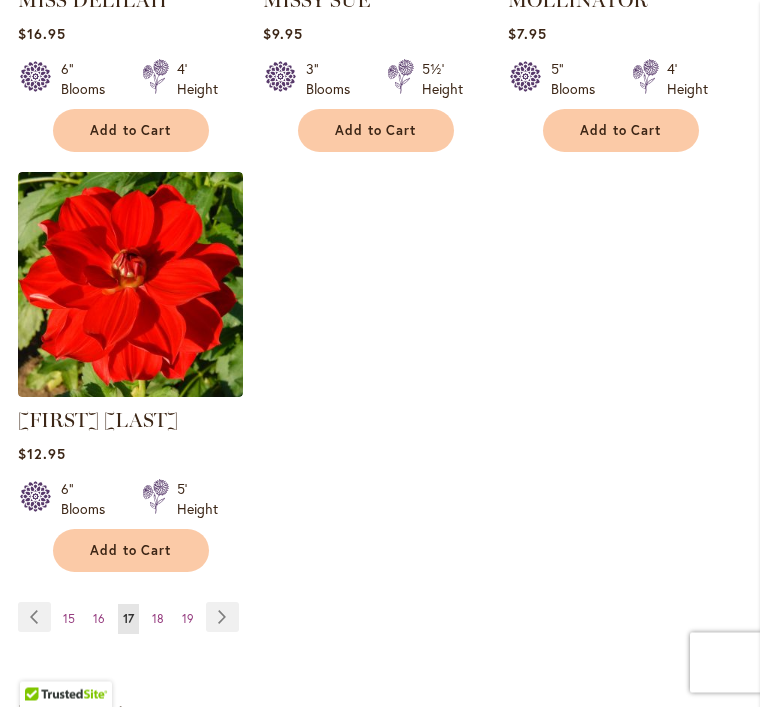 scroll, scrollTop: 2745, scrollLeft: 0, axis: vertical 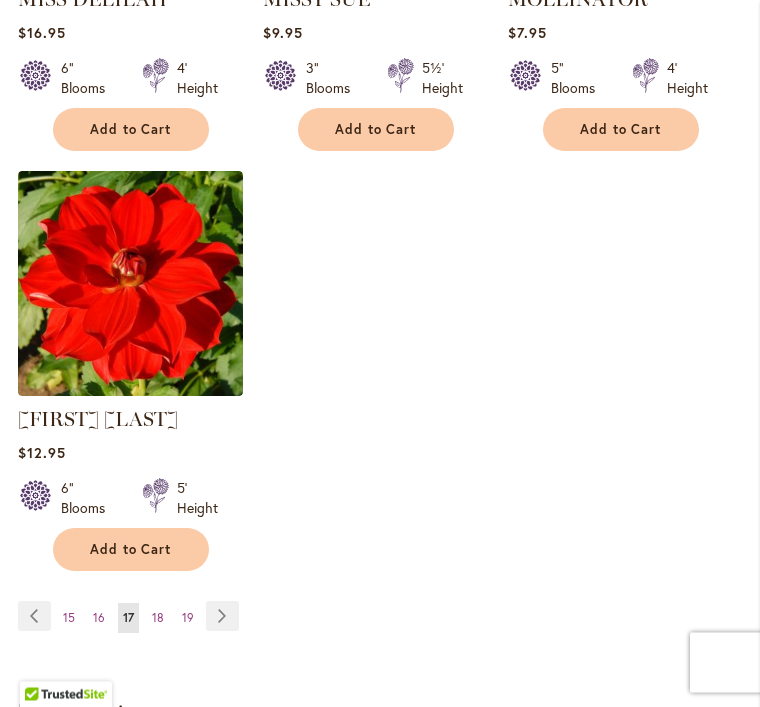 click on "Page
Next" at bounding box center (222, 617) 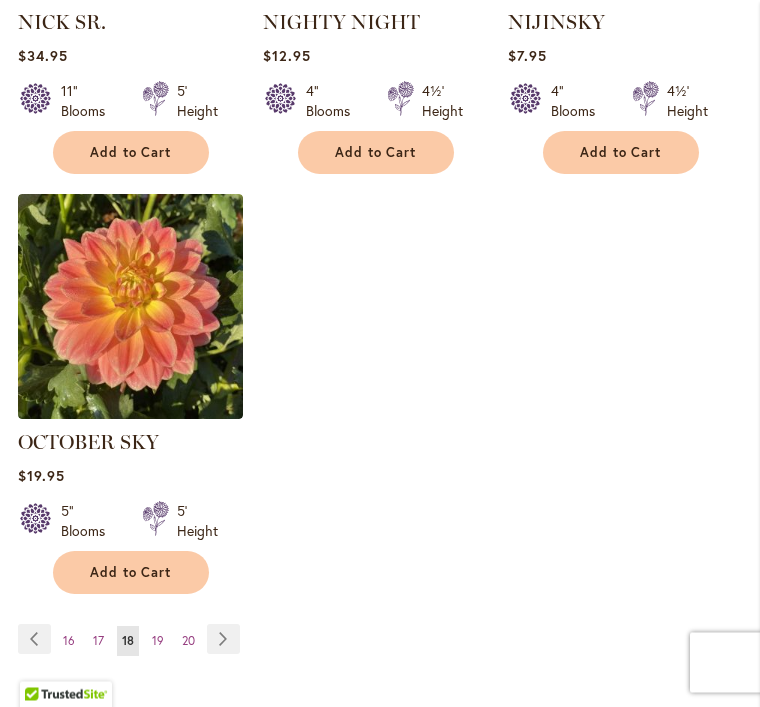 scroll, scrollTop: 2723, scrollLeft: 0, axis: vertical 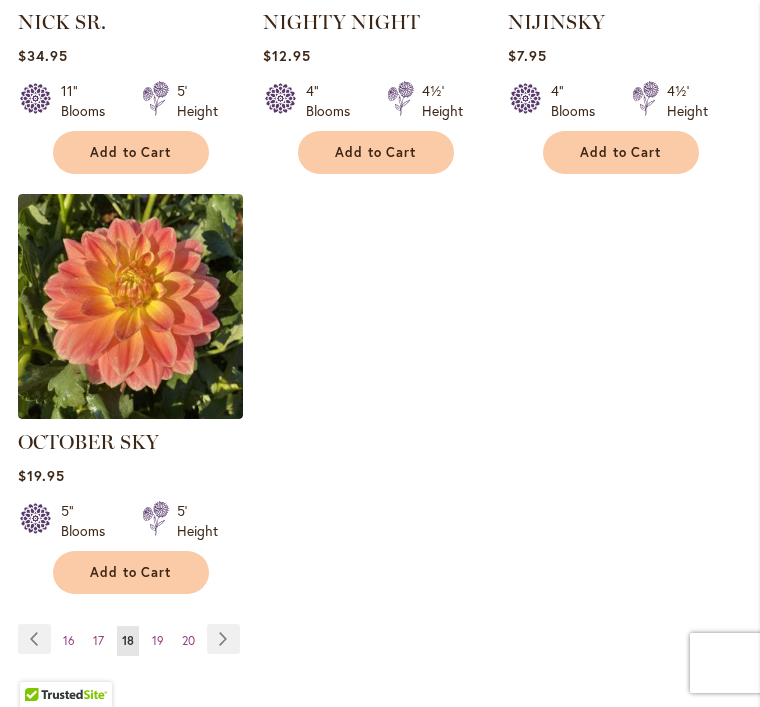 click on "Page
Next" at bounding box center [223, 639] 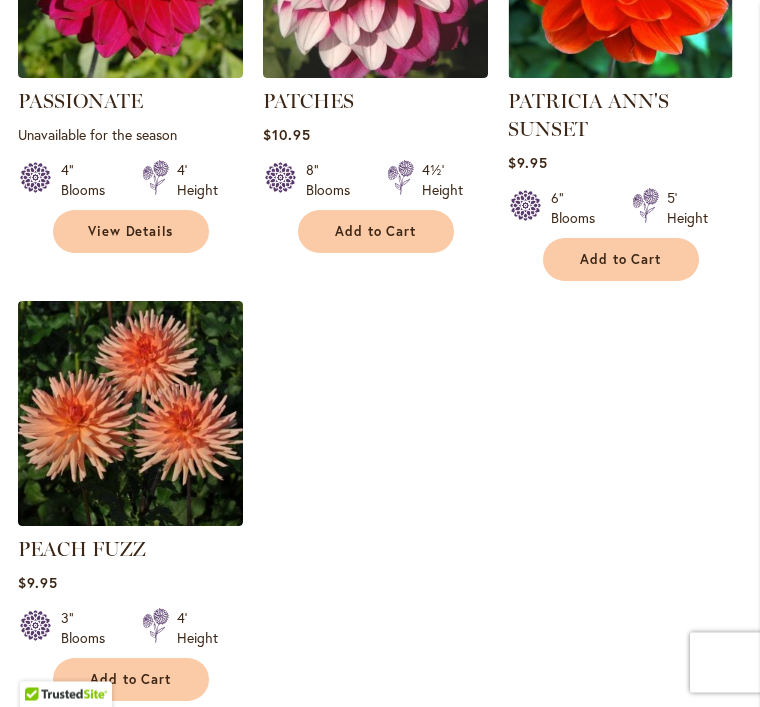 scroll, scrollTop: 2644, scrollLeft: 0, axis: vertical 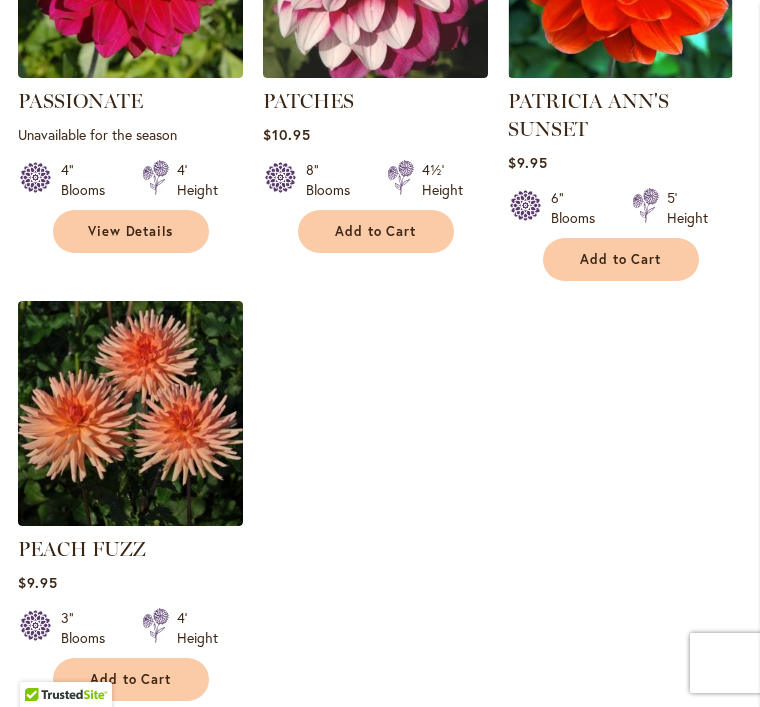 click on "Page
Next" at bounding box center (222, 746) 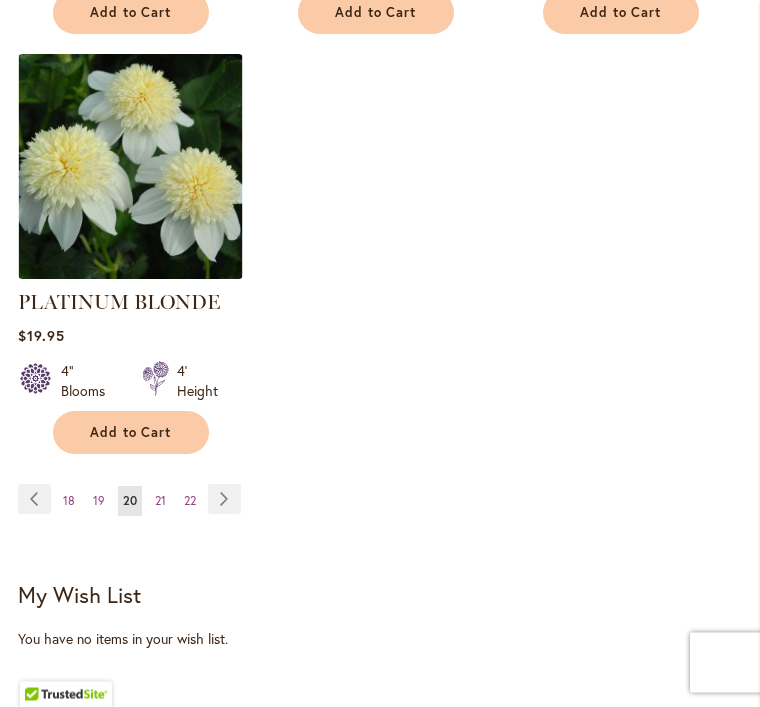 scroll, scrollTop: 2896, scrollLeft: 0, axis: vertical 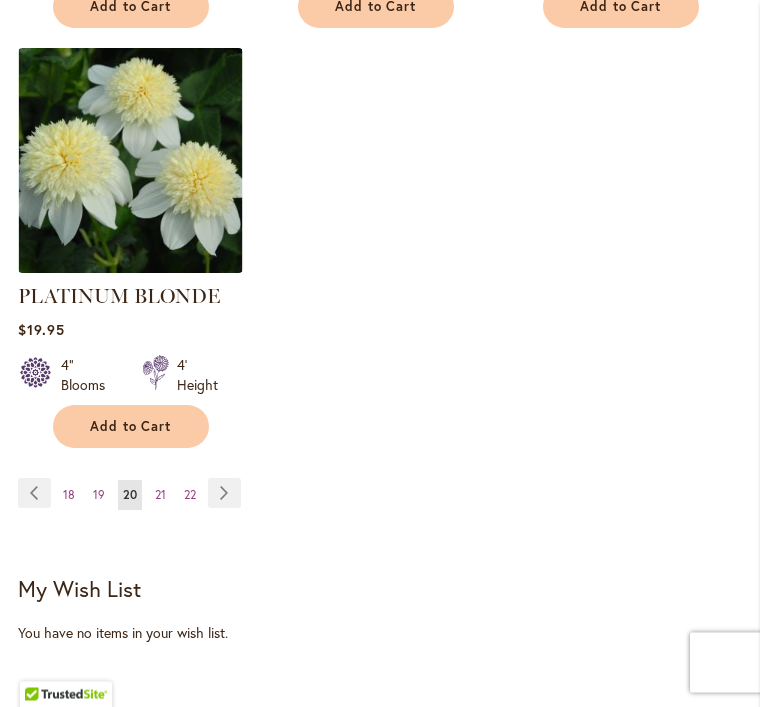 click on "Page
Next" at bounding box center (224, 494) 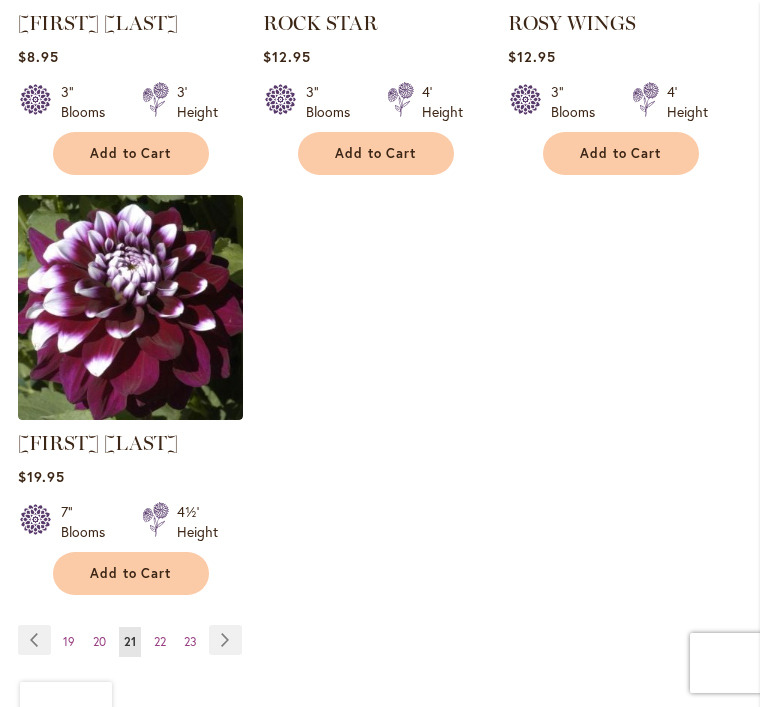 scroll, scrollTop: 2754, scrollLeft: 0, axis: vertical 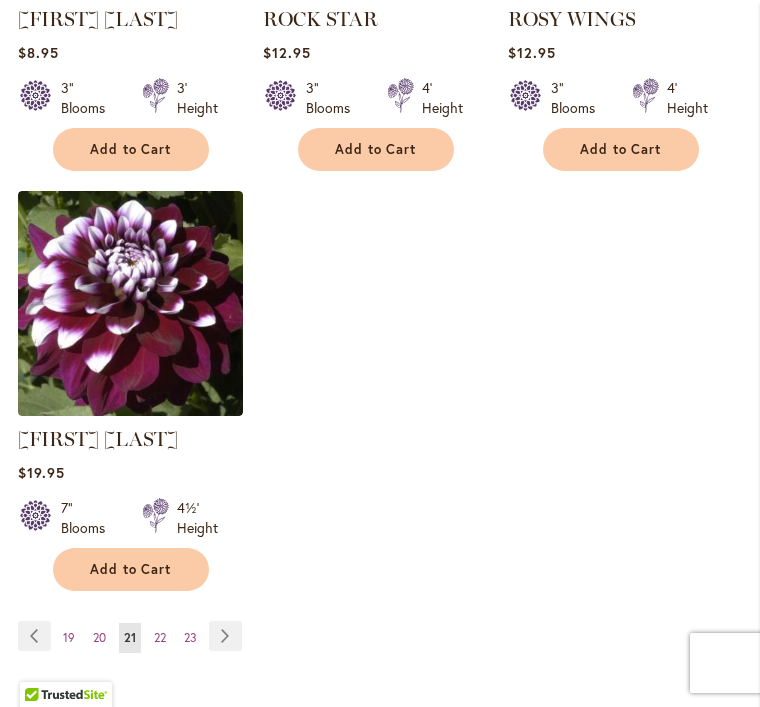 click on "Page
Next" at bounding box center [225, 636] 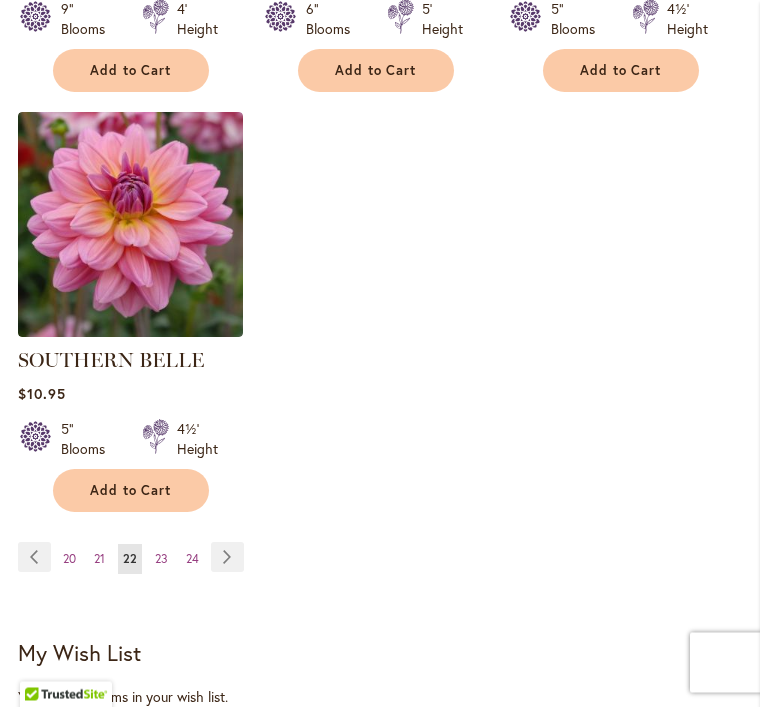 scroll, scrollTop: 2805, scrollLeft: 0, axis: vertical 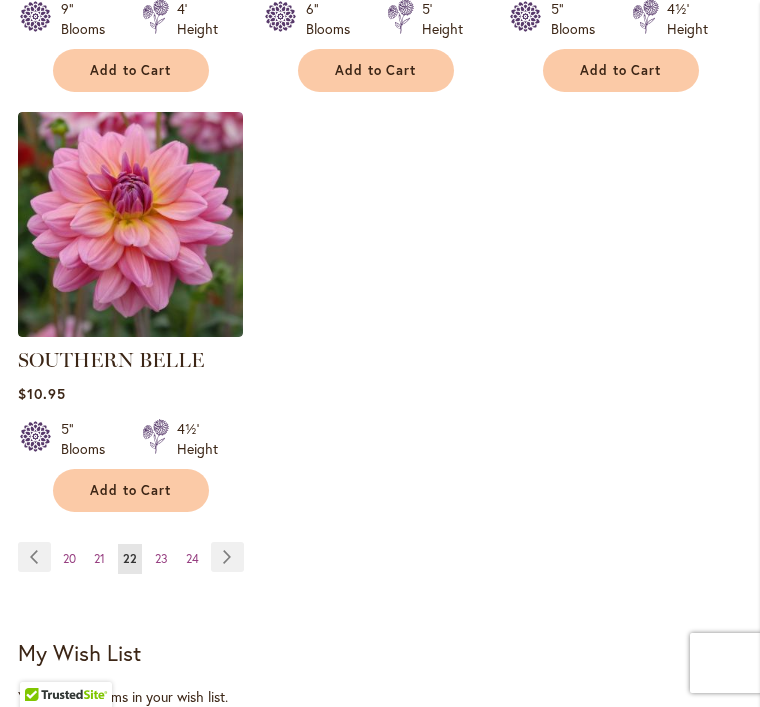 click on "Page
Next" at bounding box center [227, 557] 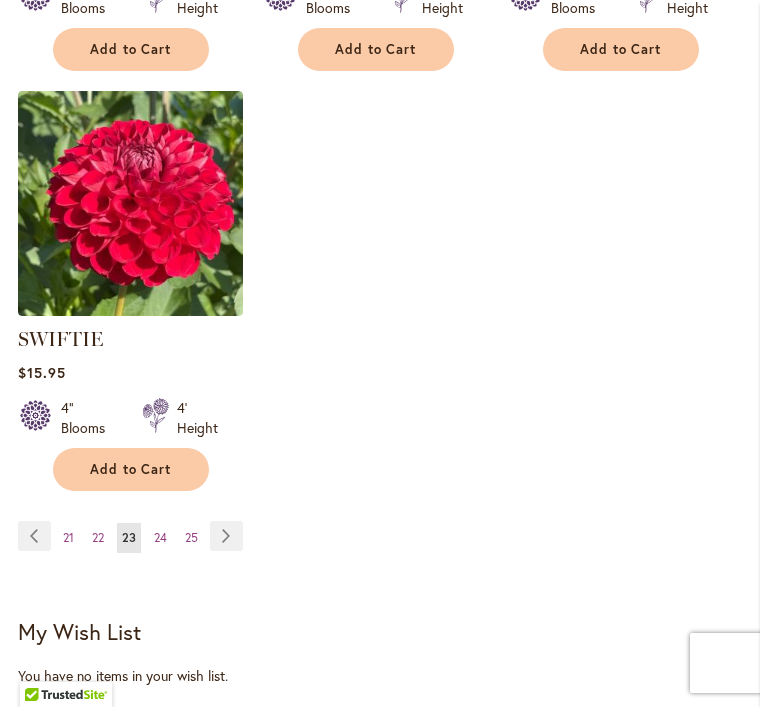 scroll, scrollTop: 2872, scrollLeft: 0, axis: vertical 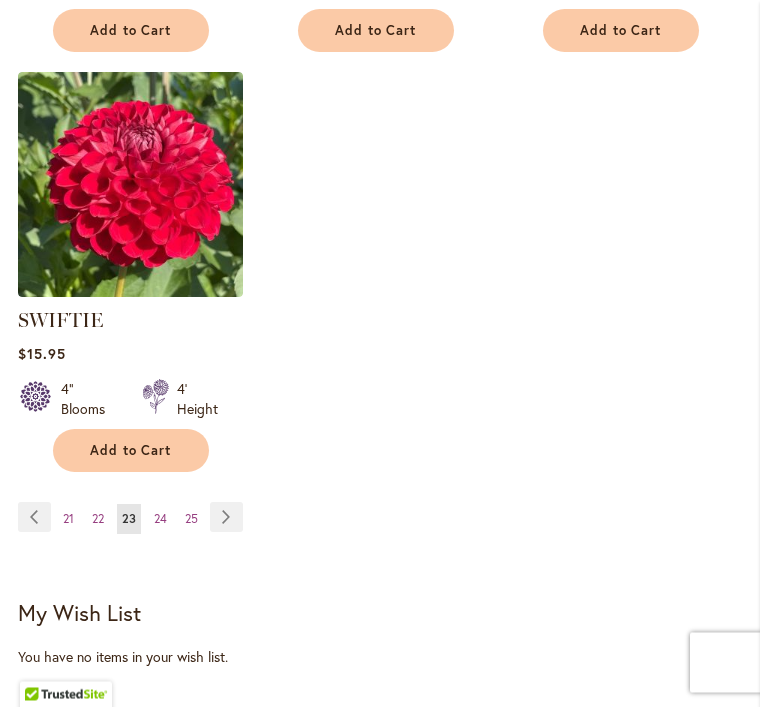 click on "Page
Next" at bounding box center [226, 518] 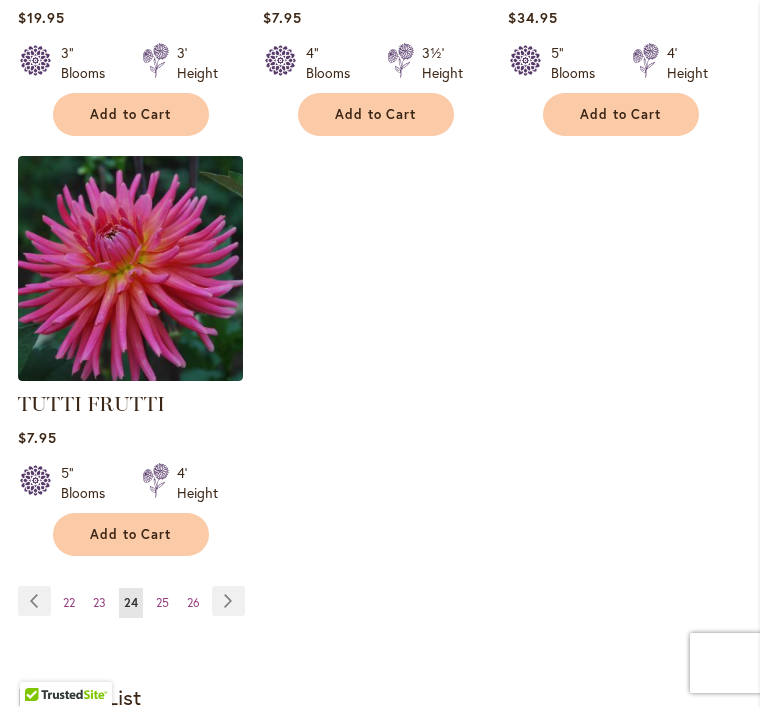 scroll, scrollTop: 2764, scrollLeft: 0, axis: vertical 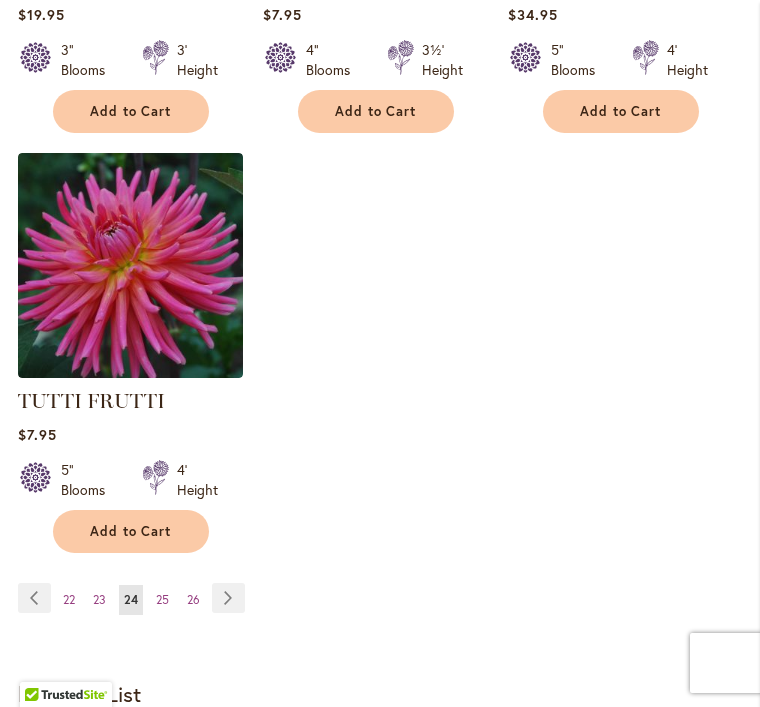 click on "Page
Next" at bounding box center (228, 598) 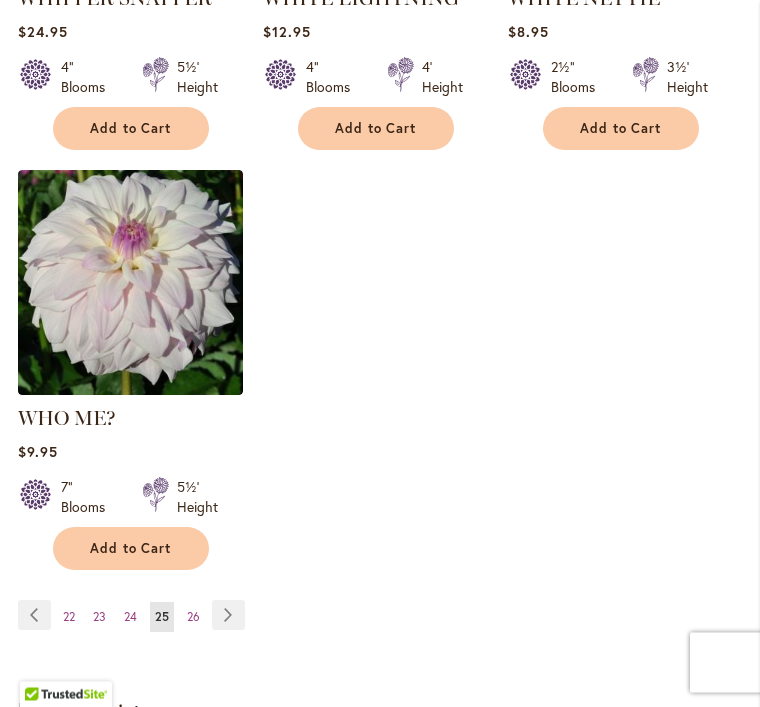 scroll, scrollTop: 2748, scrollLeft: 0, axis: vertical 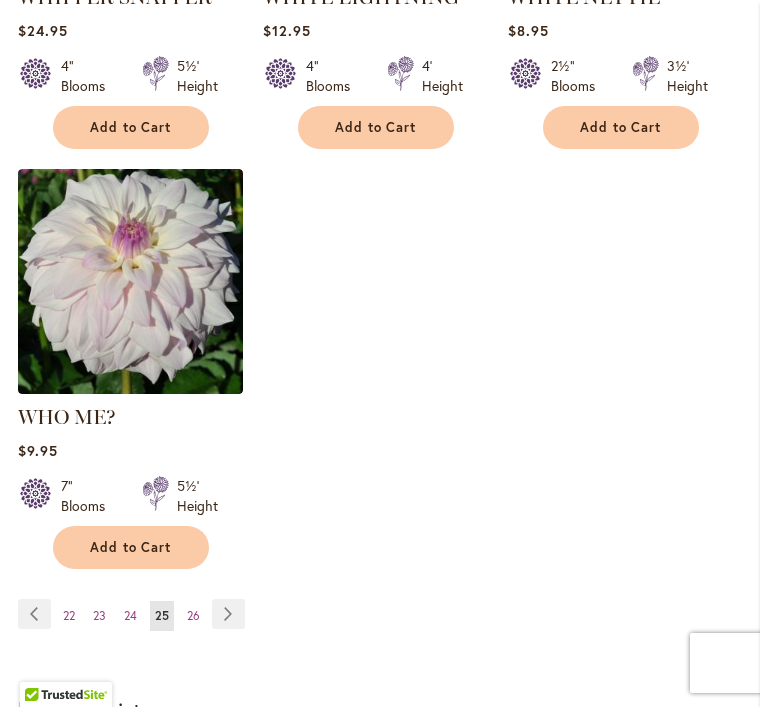 click on "Page
Next" at bounding box center (228, 614) 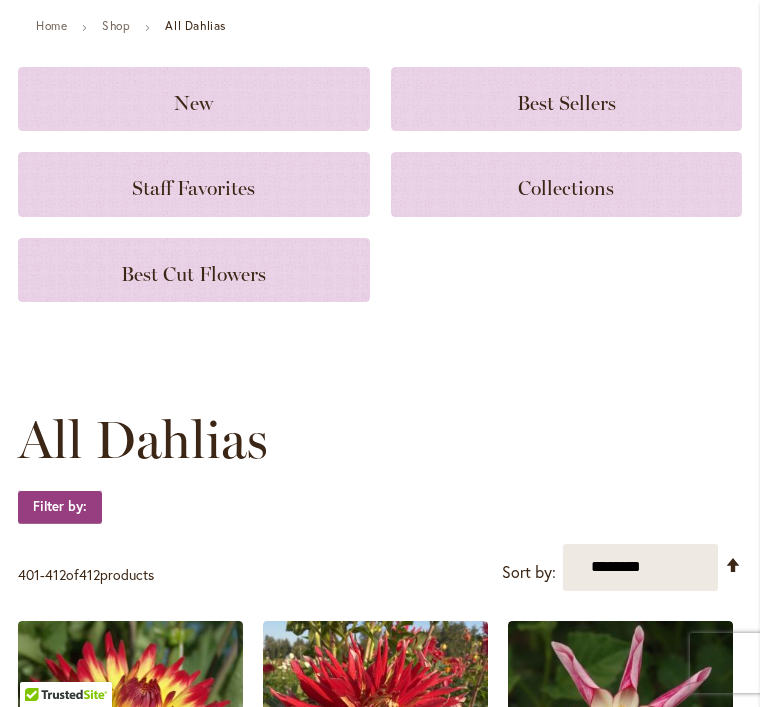scroll, scrollTop: 0, scrollLeft: 0, axis: both 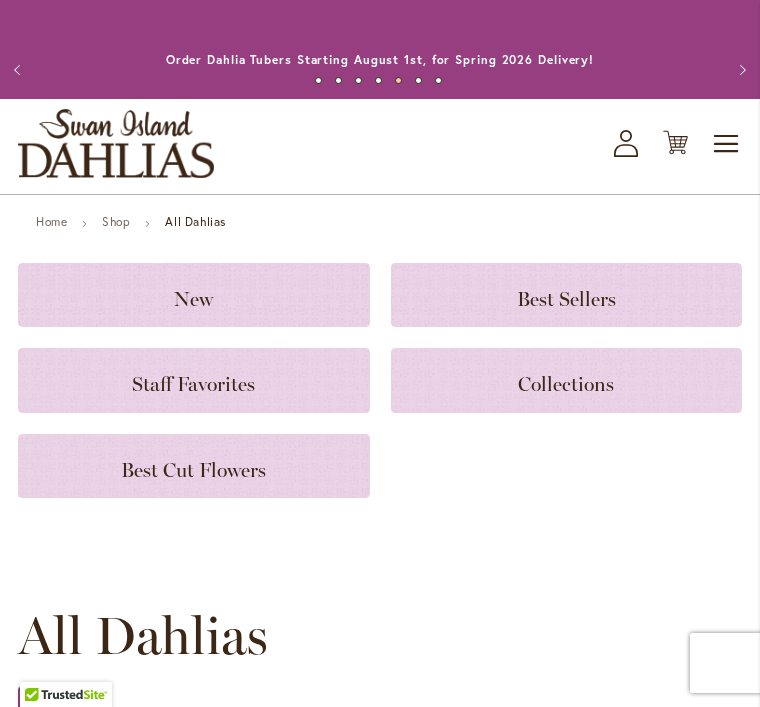 click on "Best Cut Flowers" 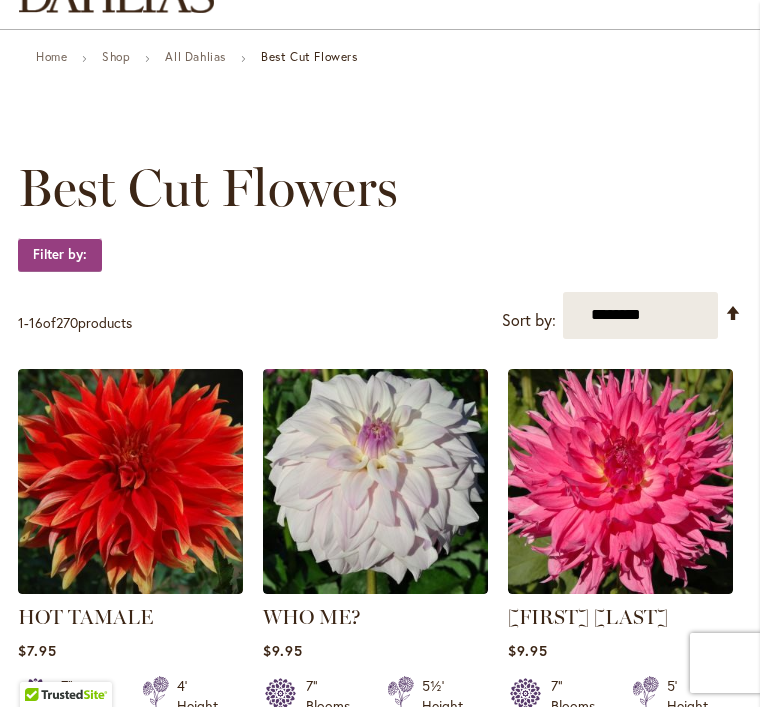 scroll, scrollTop: 0, scrollLeft: 0, axis: both 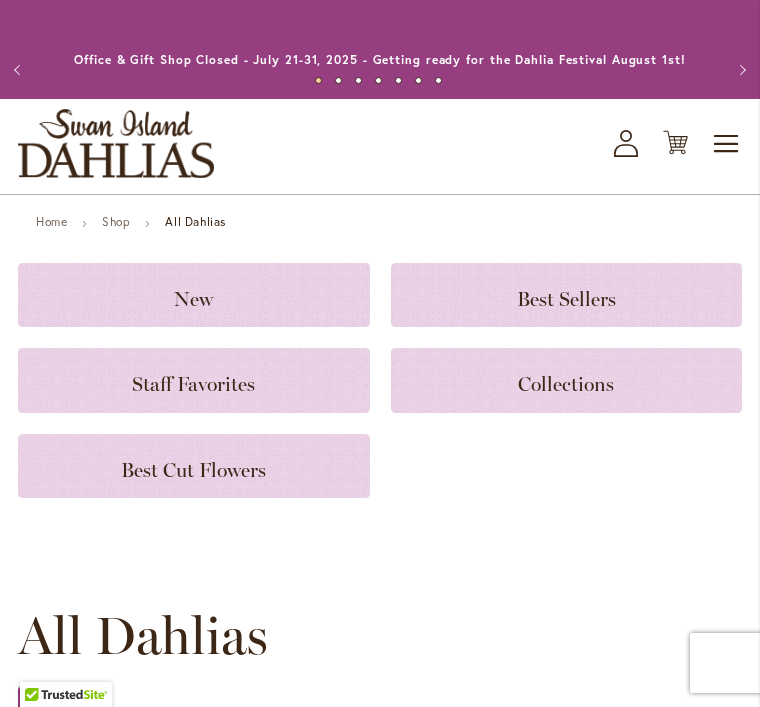 click on "Toggle Nav" at bounding box center [727, 144] 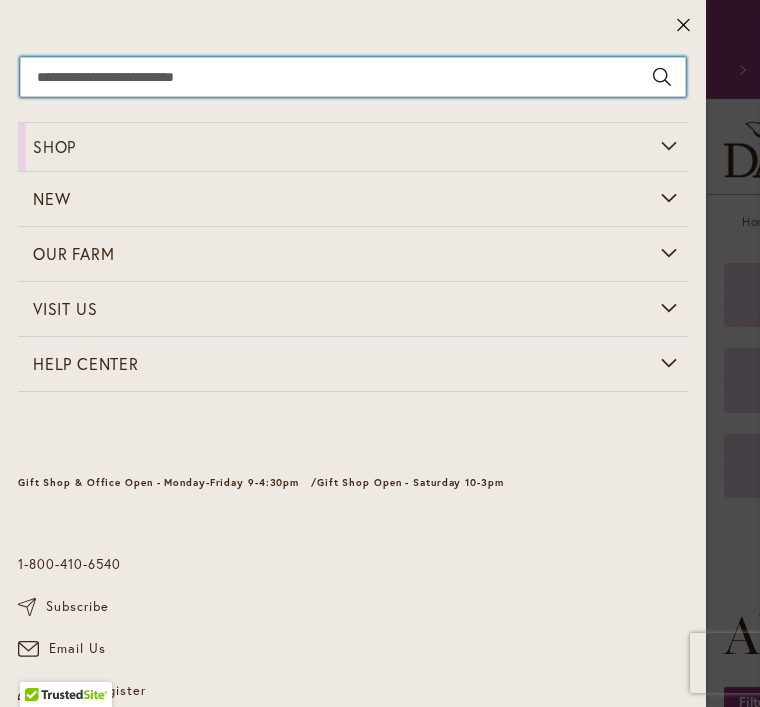 click on "Search" at bounding box center [353, 77] 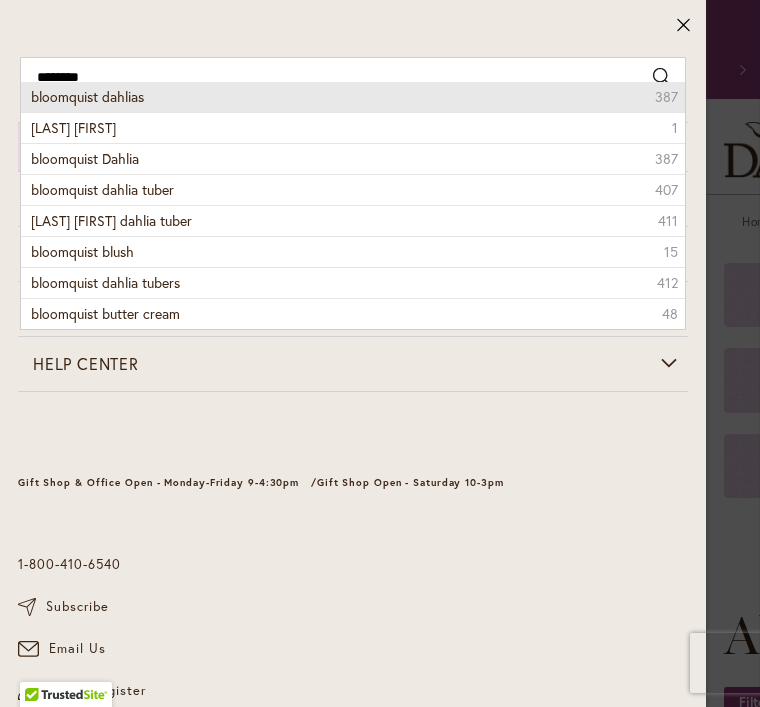 click on "bloomquist dahlias 387" at bounding box center [353, 97] 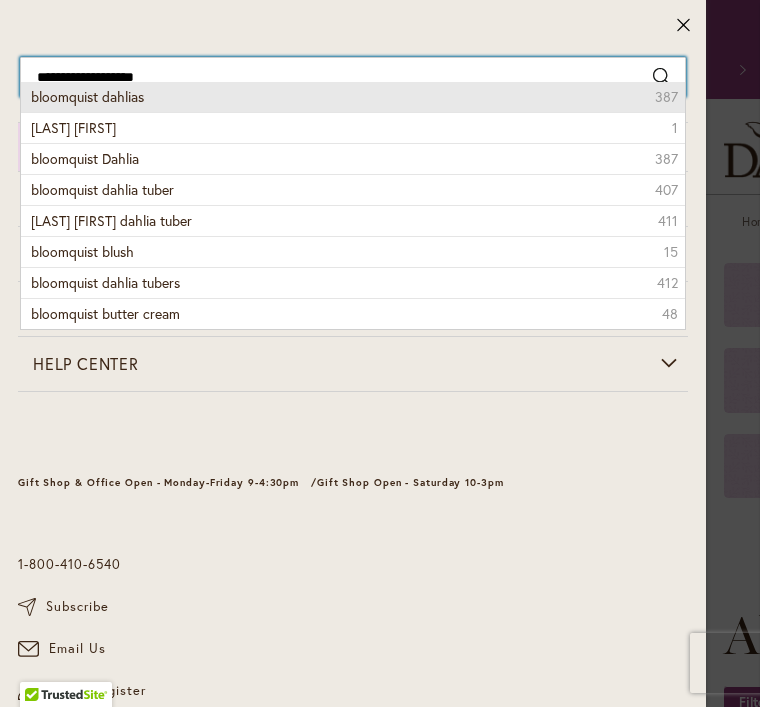 type on "**********" 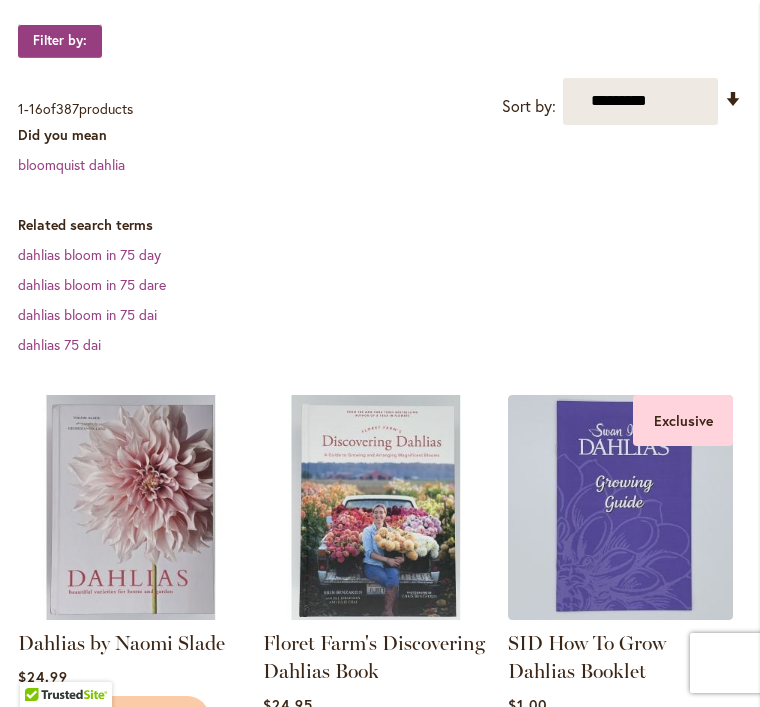 scroll, scrollTop: 438, scrollLeft: 0, axis: vertical 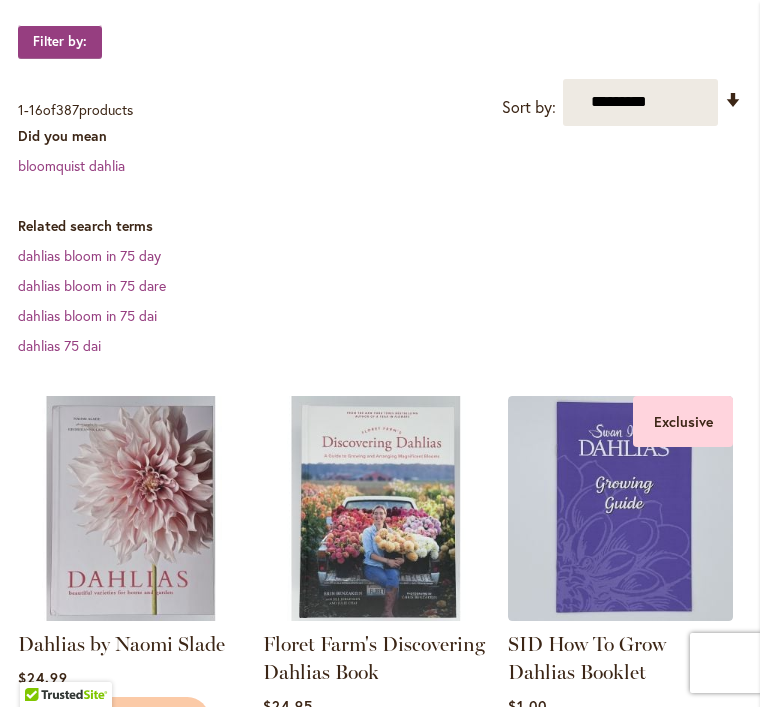 click on "bloomquist dahlia" at bounding box center (71, 165) 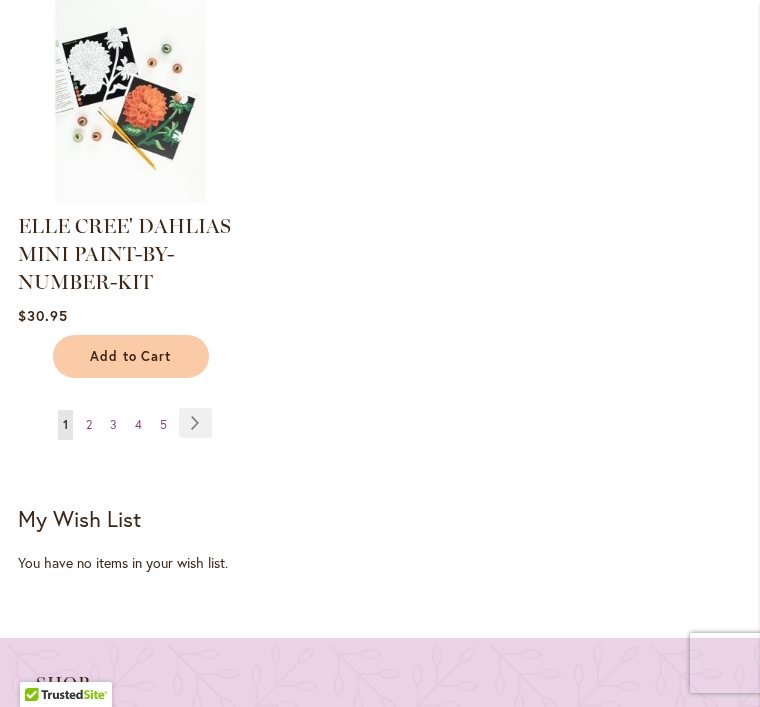 scroll, scrollTop: 2827, scrollLeft: 0, axis: vertical 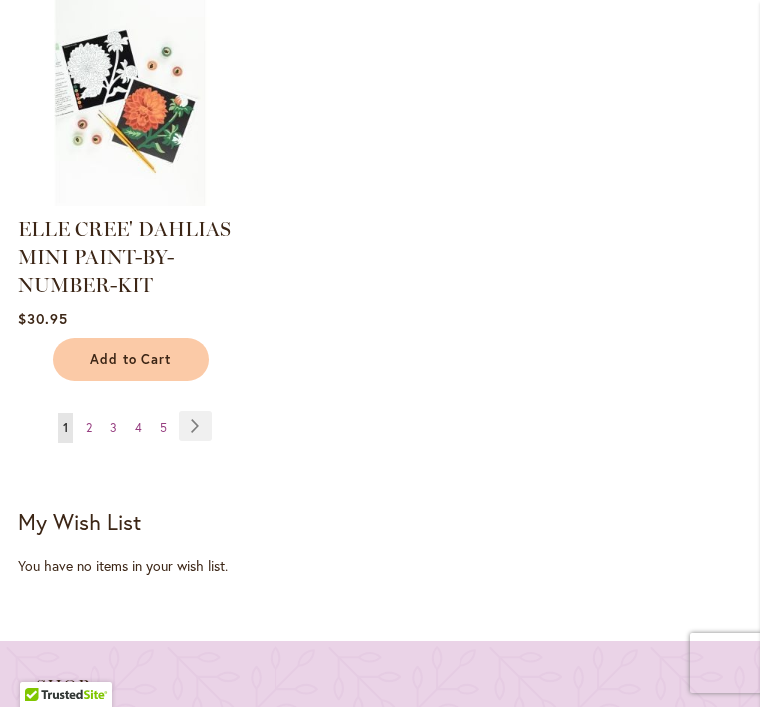 click on "Page
Next" at bounding box center (195, 426) 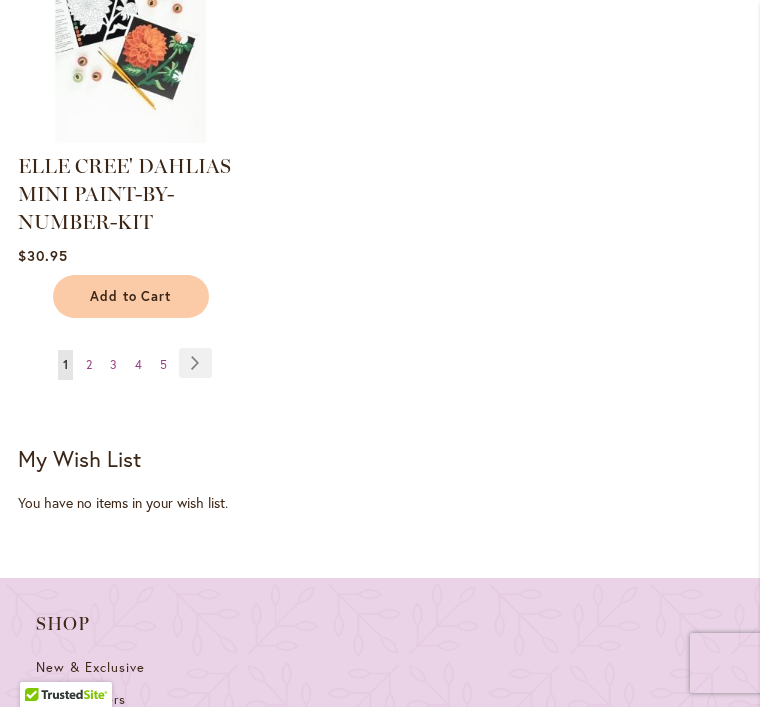 scroll, scrollTop: 2891, scrollLeft: 0, axis: vertical 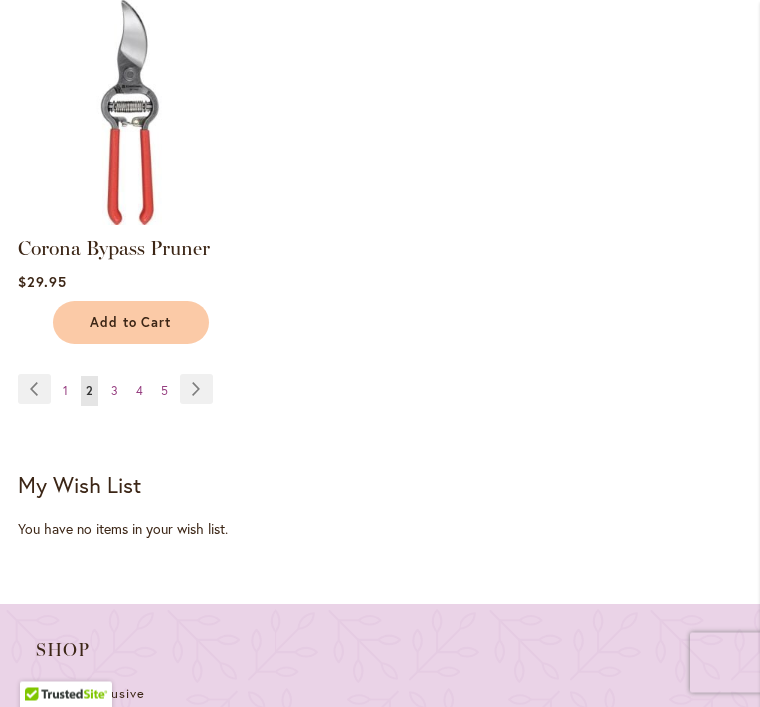 click on "Page
Next" at bounding box center [196, 390] 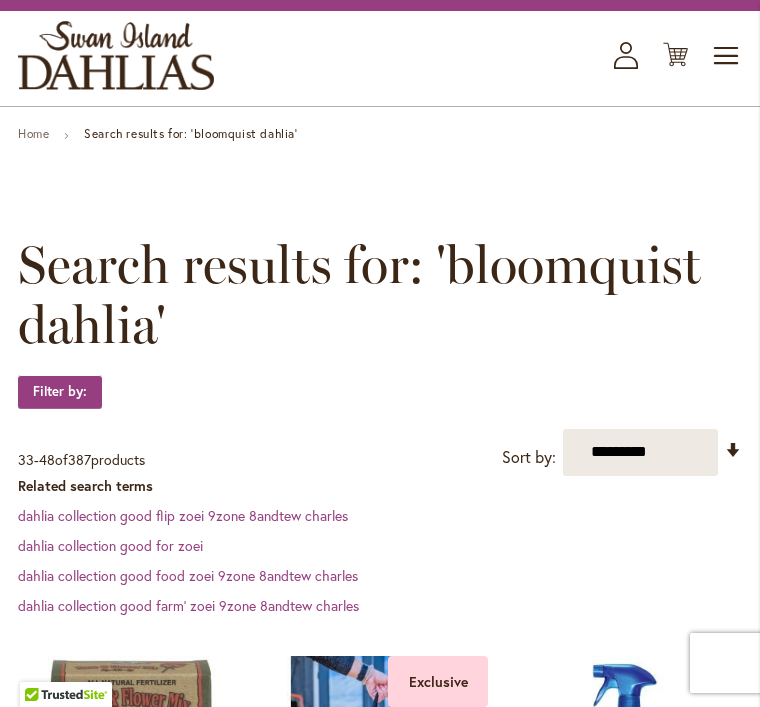 scroll, scrollTop: 0, scrollLeft: 0, axis: both 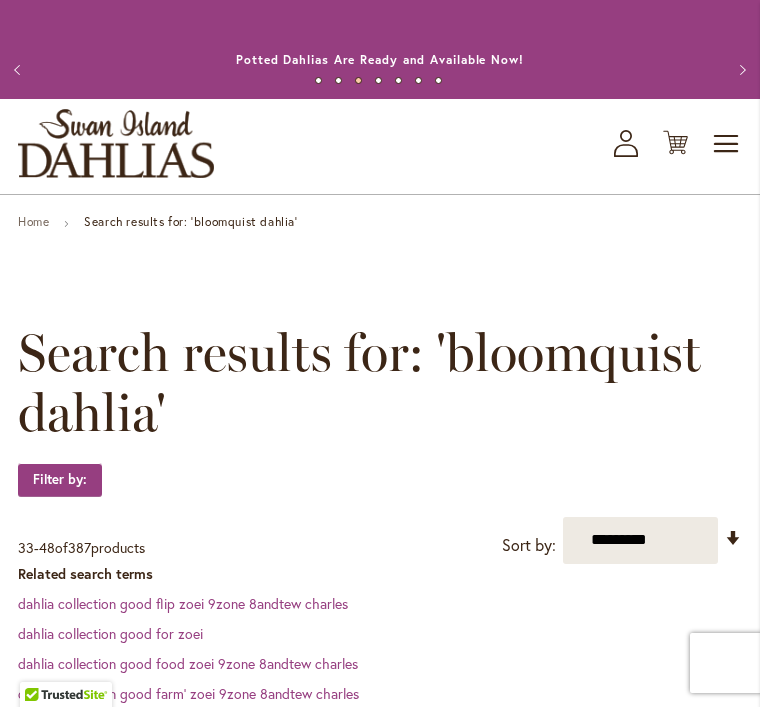 click on "Toggle Nav" at bounding box center (727, 144) 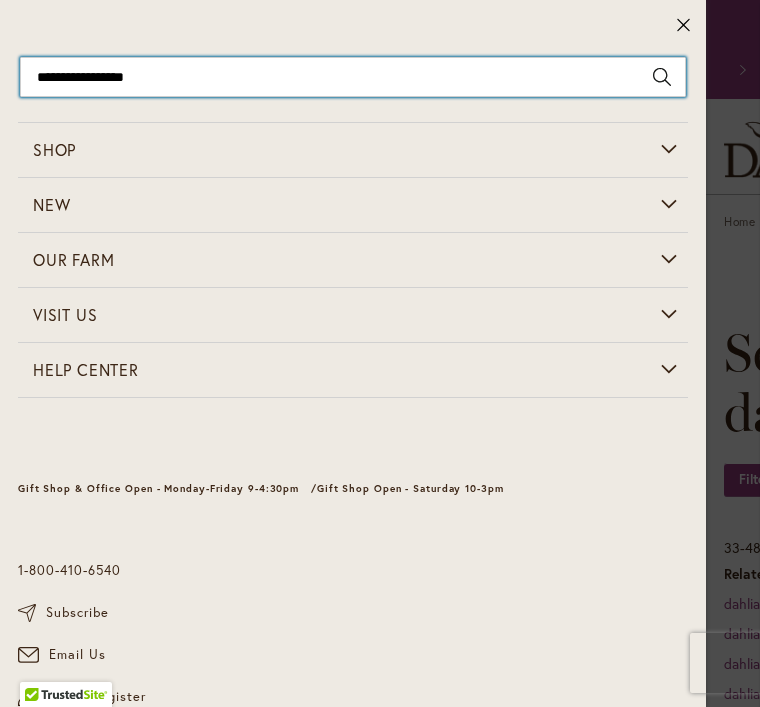 click on "**********" at bounding box center [353, 77] 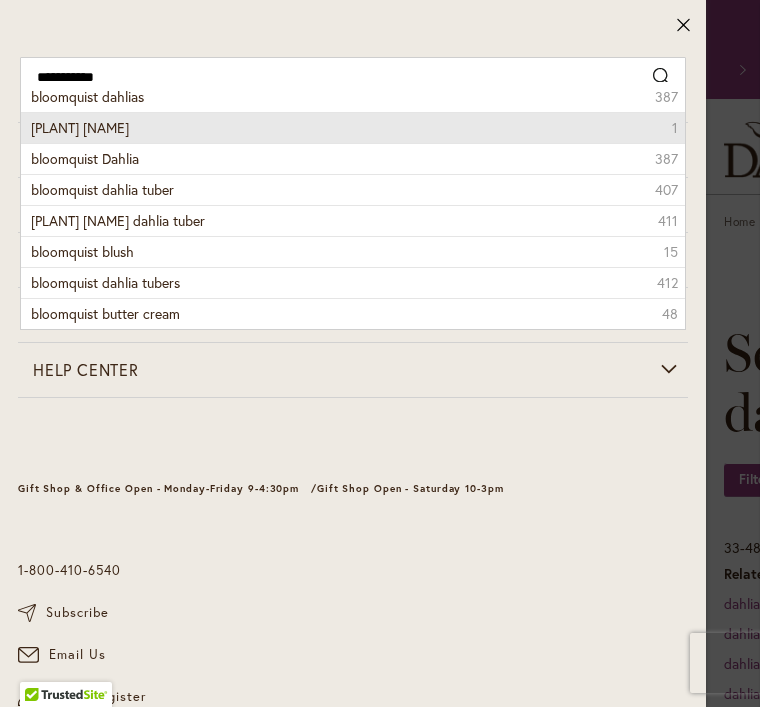 click on "bloomquist Jean 1" at bounding box center [353, 127] 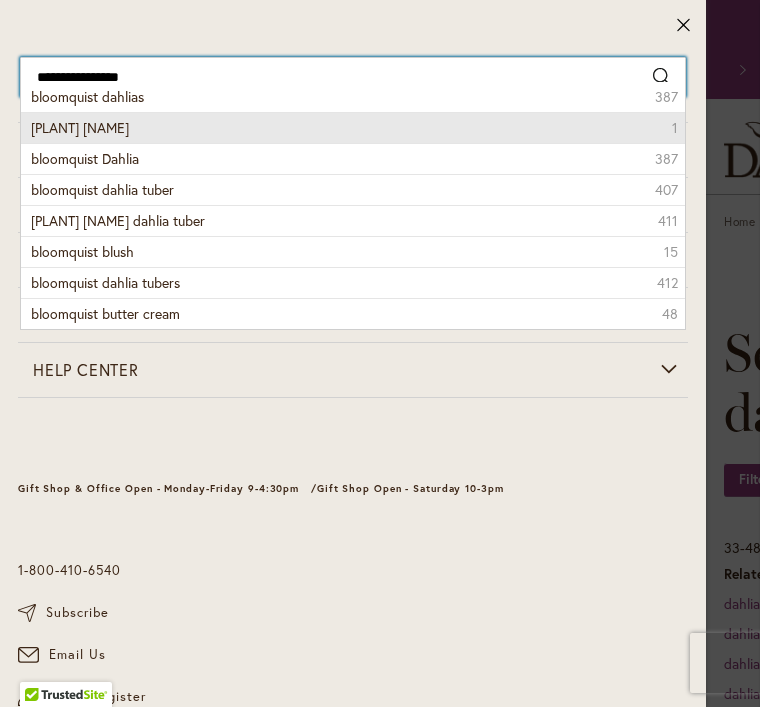 type on "**********" 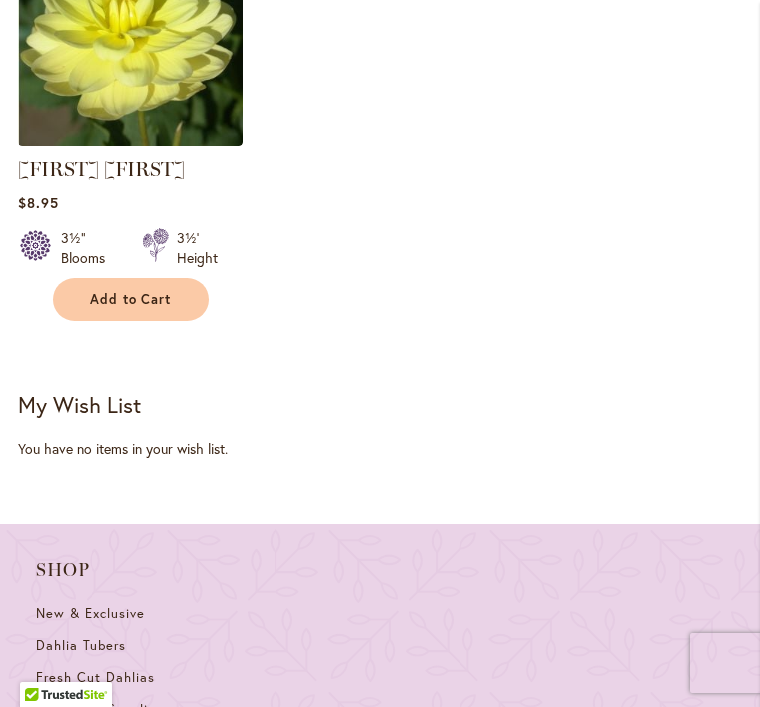 scroll, scrollTop: 0, scrollLeft: 0, axis: both 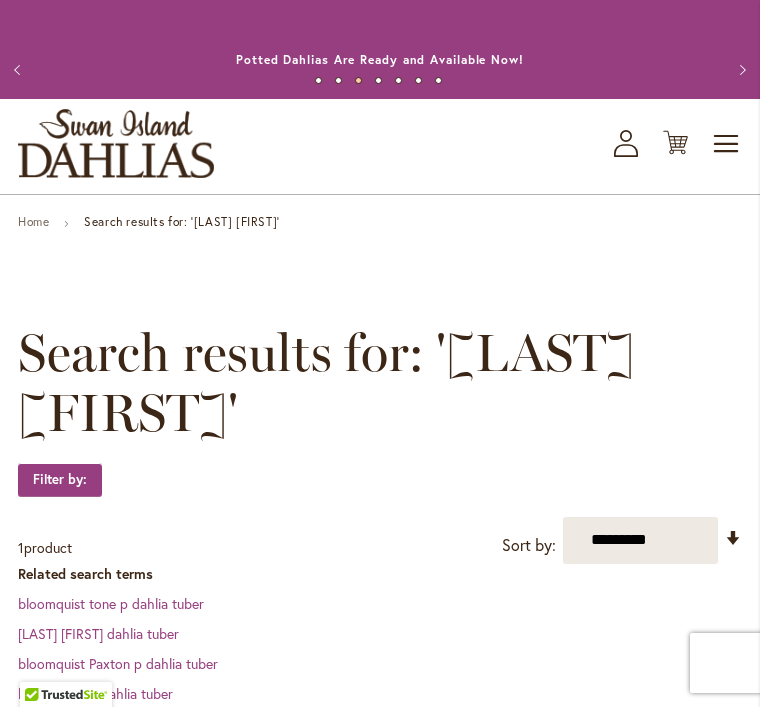 click on "Toggle Nav" at bounding box center (727, 144) 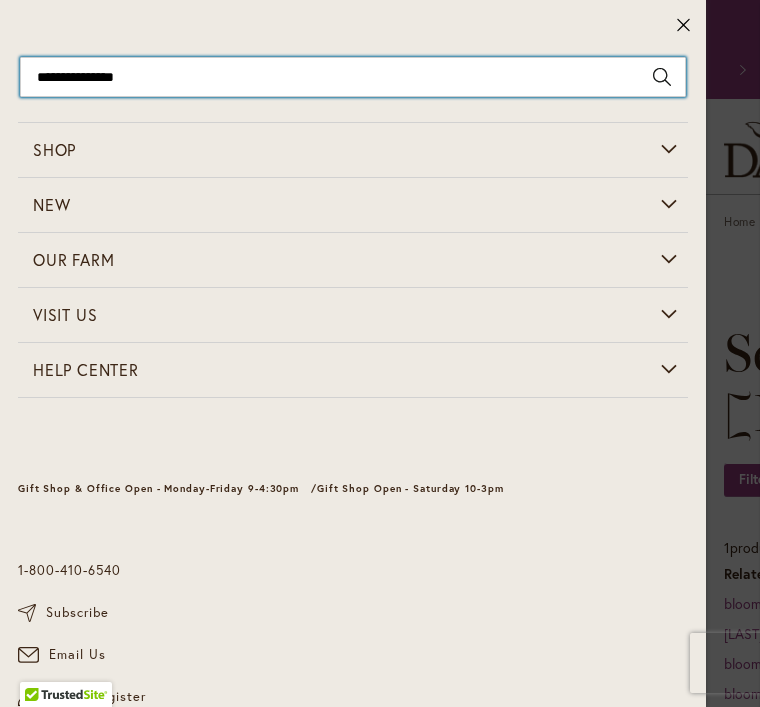click on "**********" at bounding box center (353, 77) 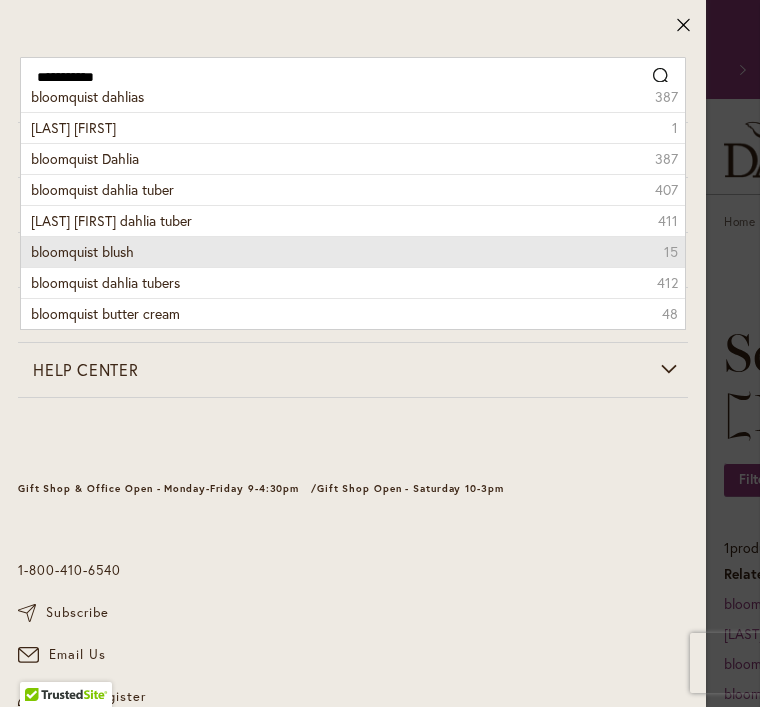 click on "bloomquist blush 15" at bounding box center [353, 251] 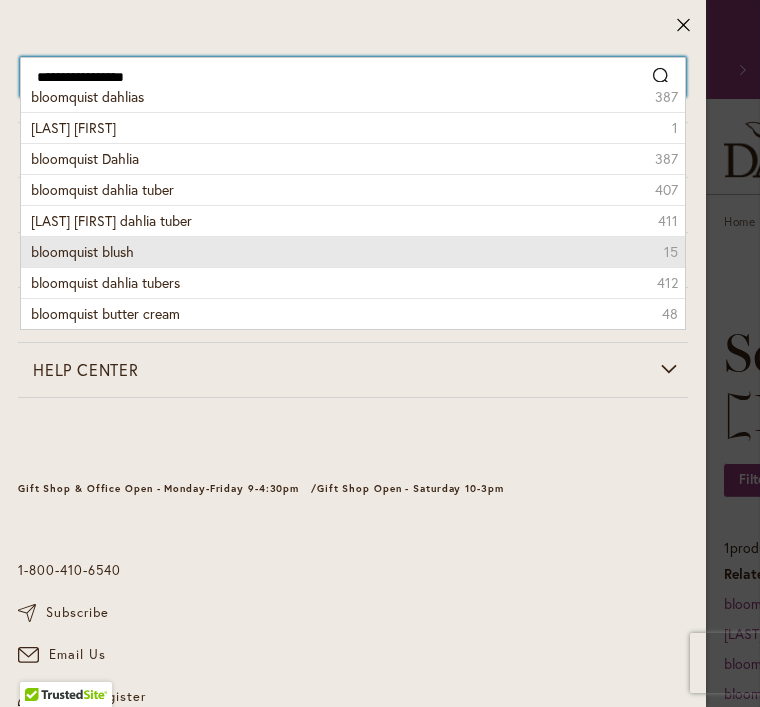 type on "**********" 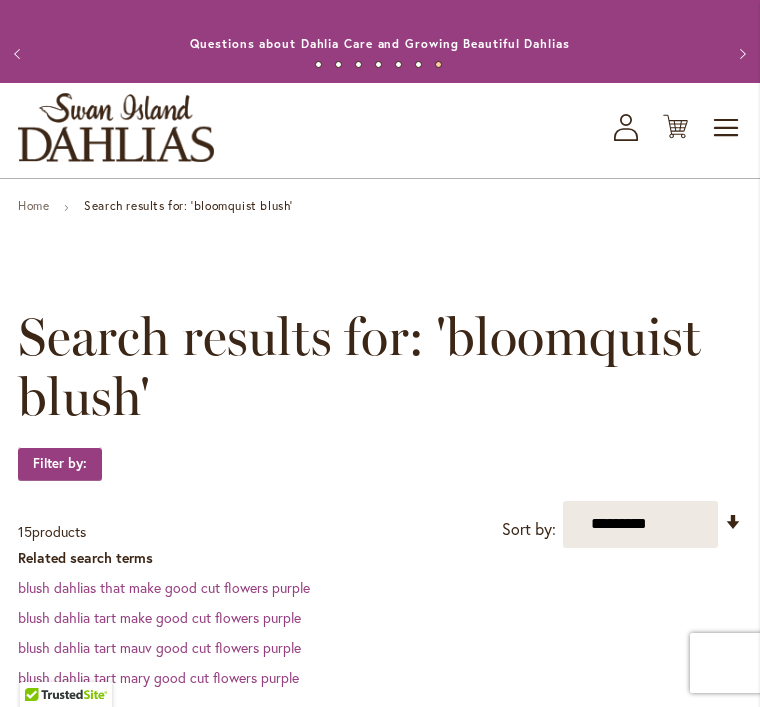 scroll, scrollTop: 0, scrollLeft: 0, axis: both 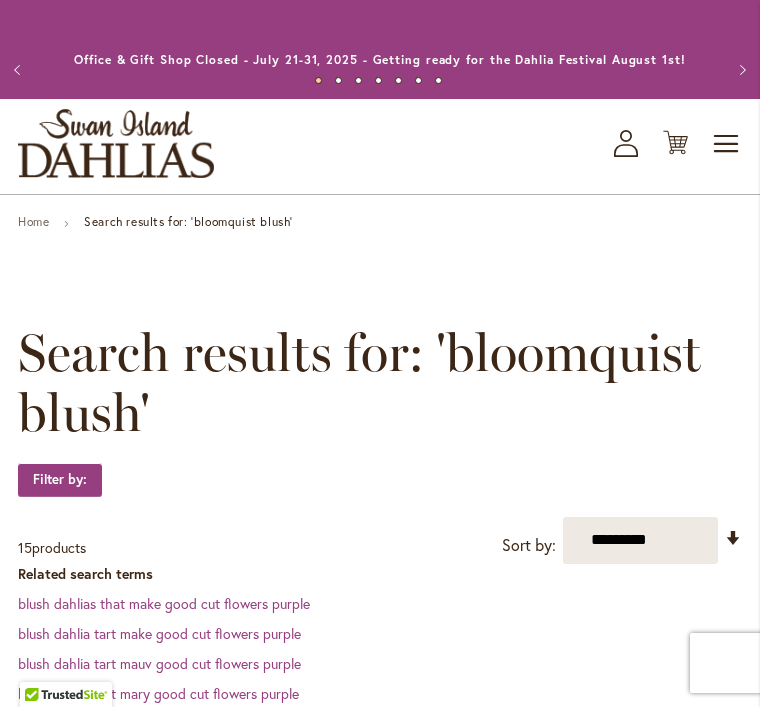 click on "Toggle Nav" at bounding box center (727, 144) 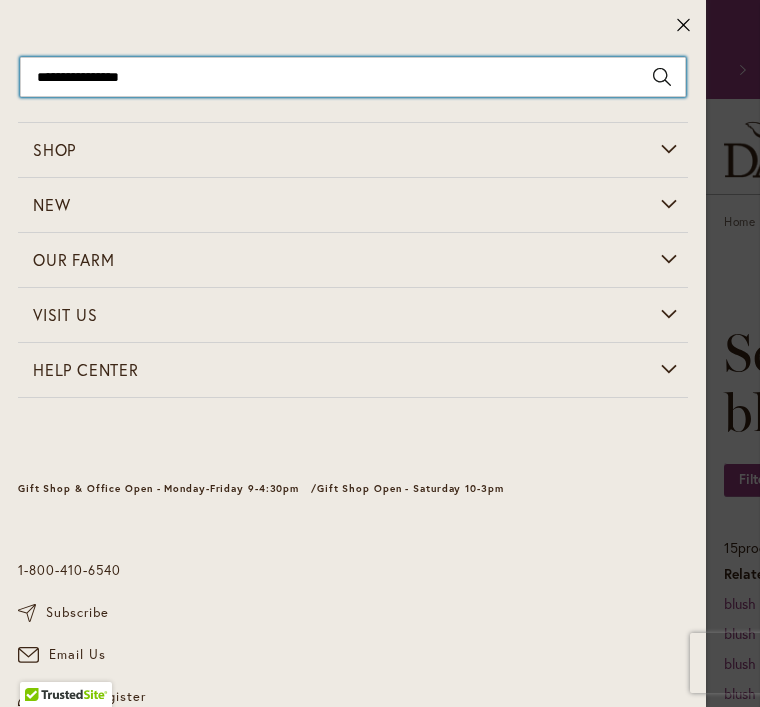 click on "**********" at bounding box center (353, 77) 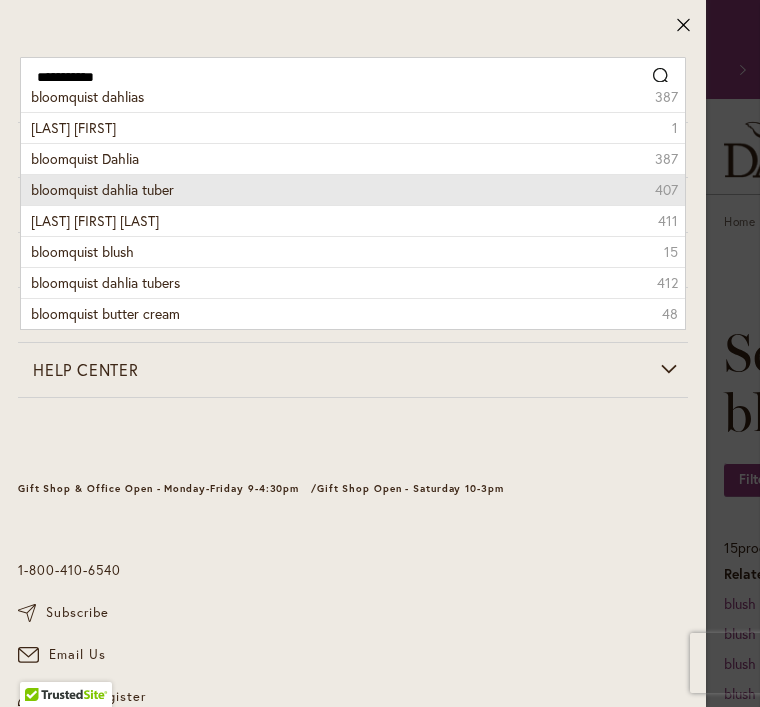 click on "bloomquist dahlia tuber 407" at bounding box center [353, 189] 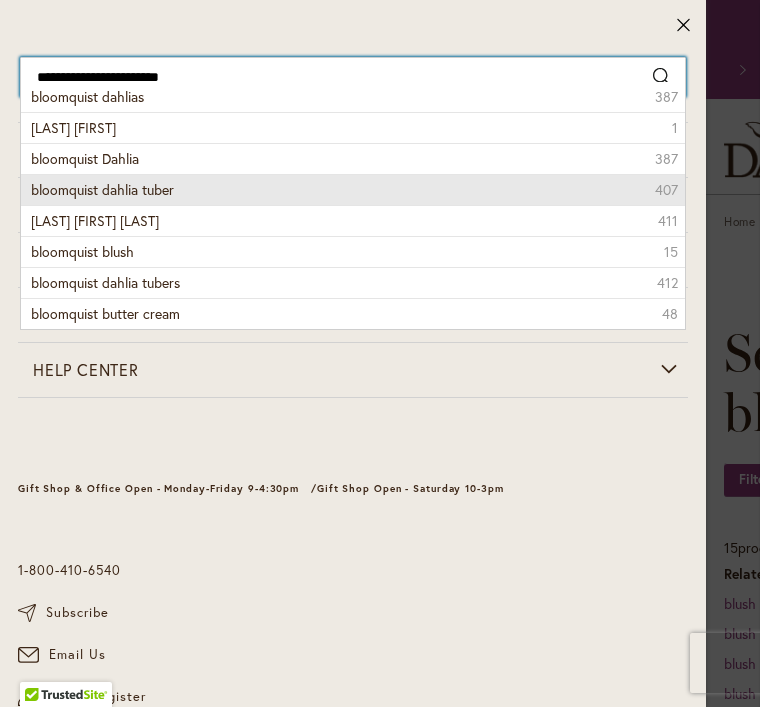 type on "**********" 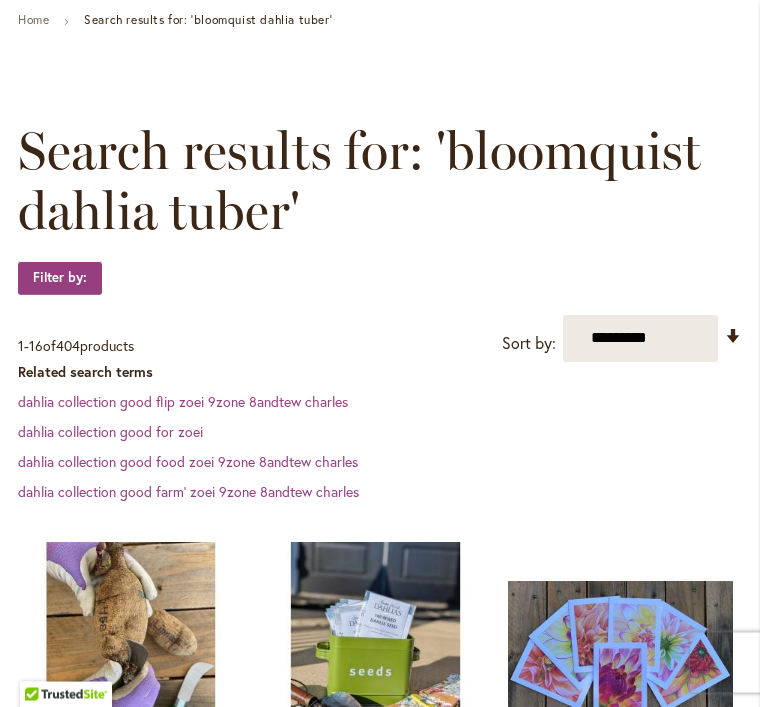 scroll, scrollTop: 0, scrollLeft: 0, axis: both 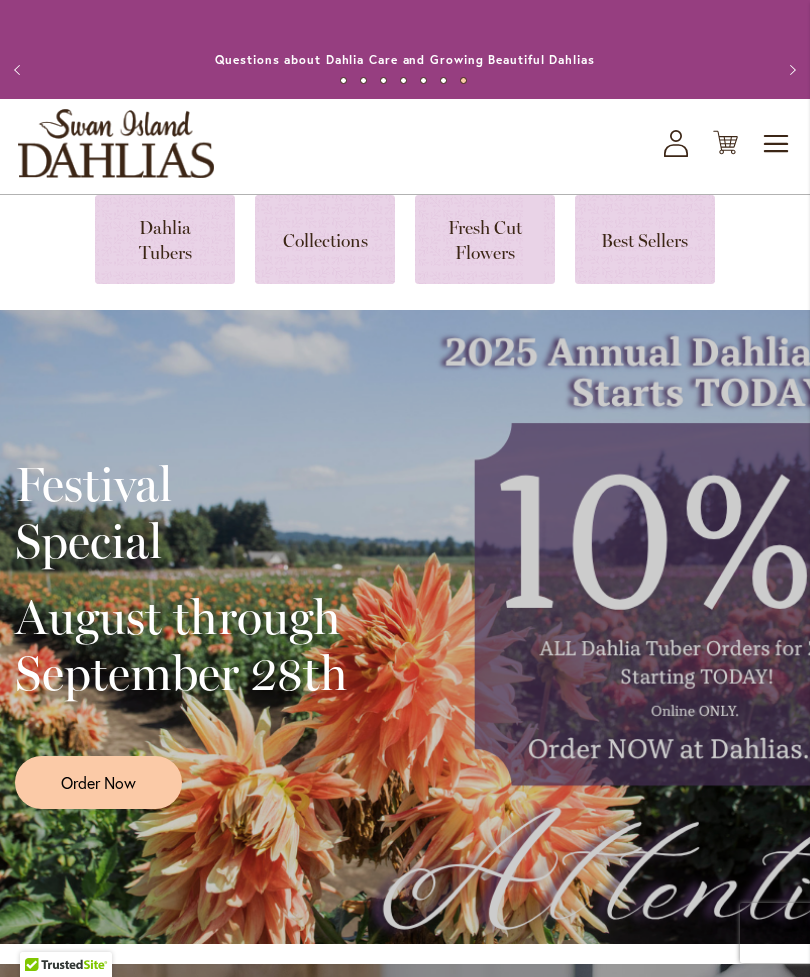 click on "Toggle Nav" at bounding box center (777, 144) 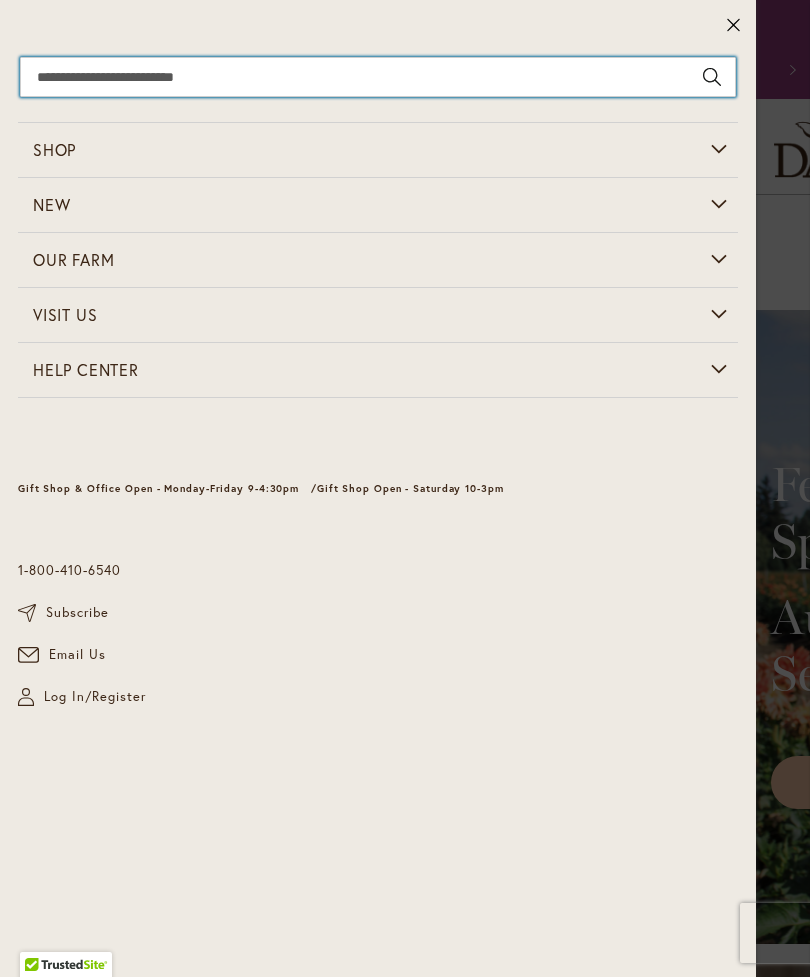 click on "Search" at bounding box center (378, 77) 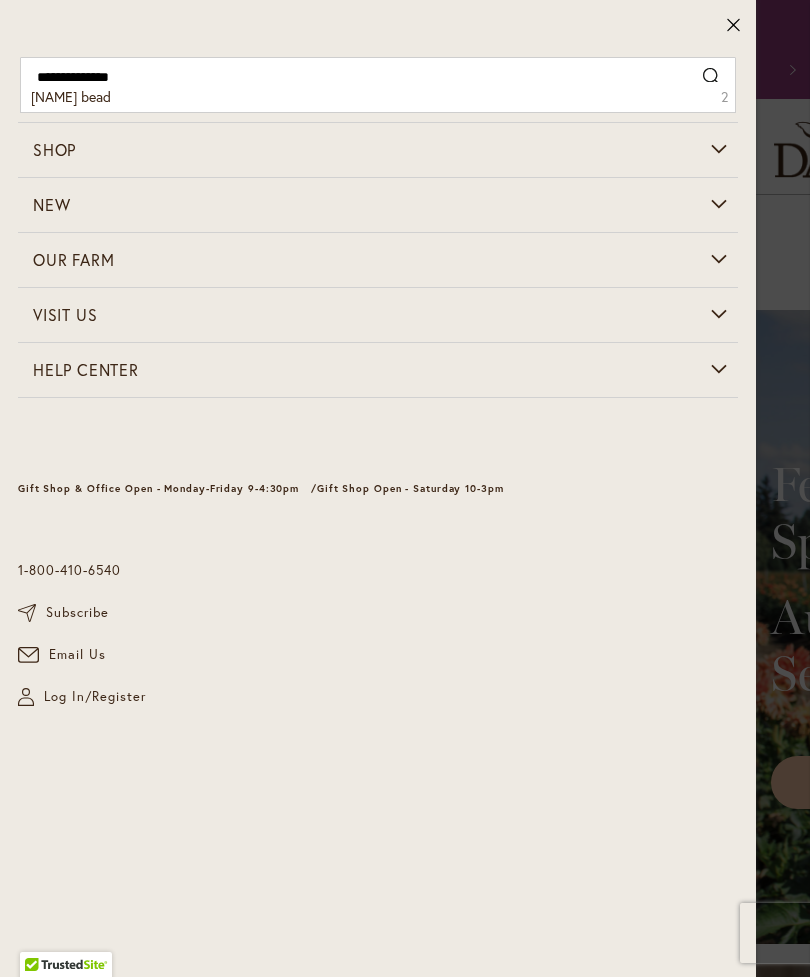 click on "Search" at bounding box center [712, 77] 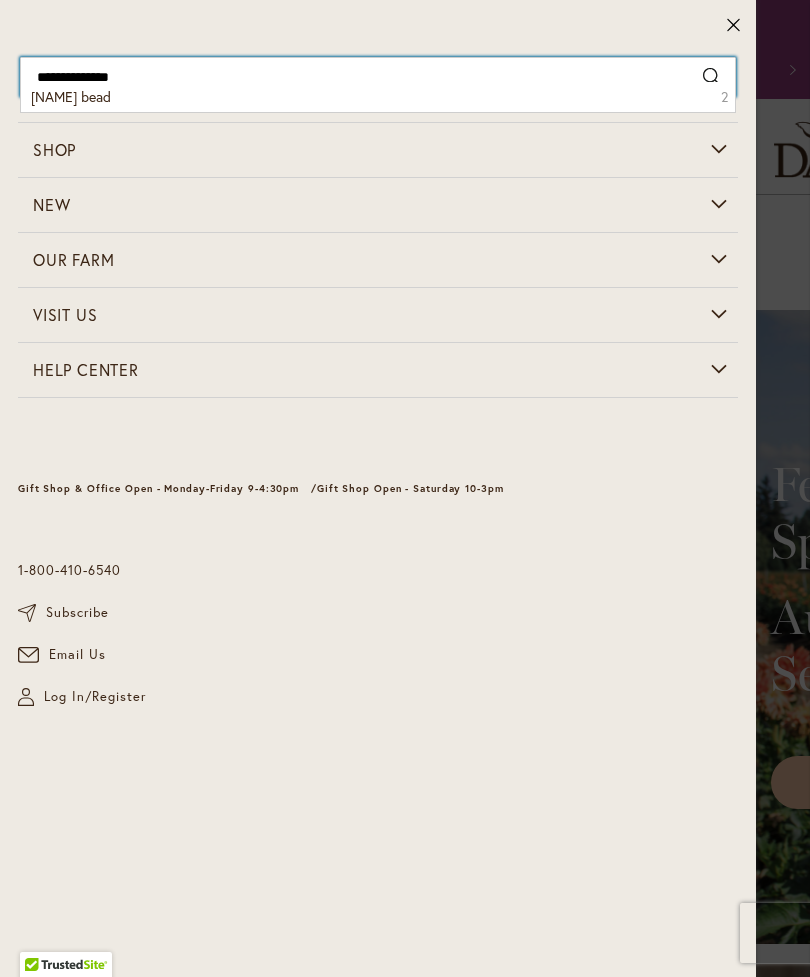 type on "**********" 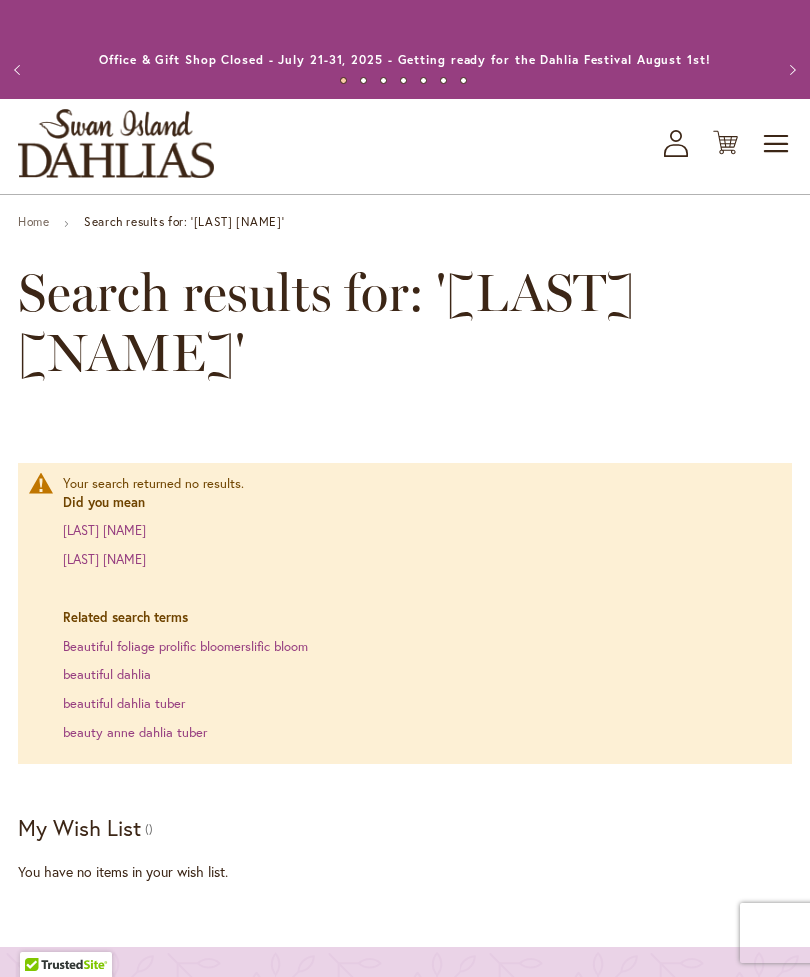 scroll, scrollTop: 0, scrollLeft: 0, axis: both 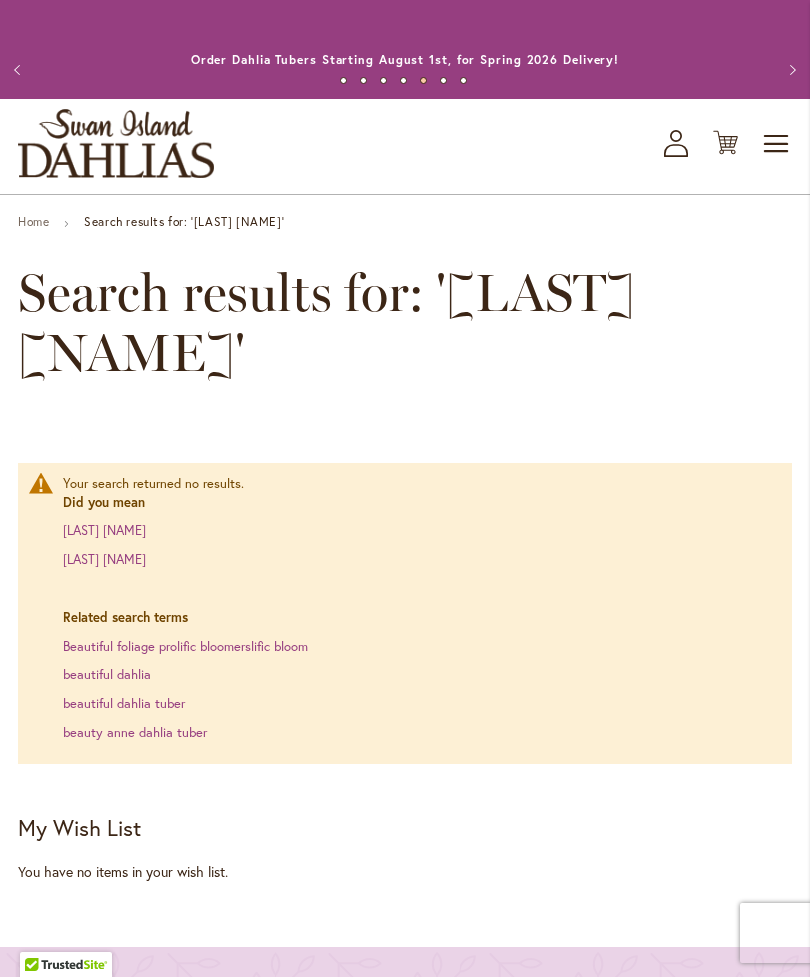 click on "Toggle Nav" at bounding box center (777, 144) 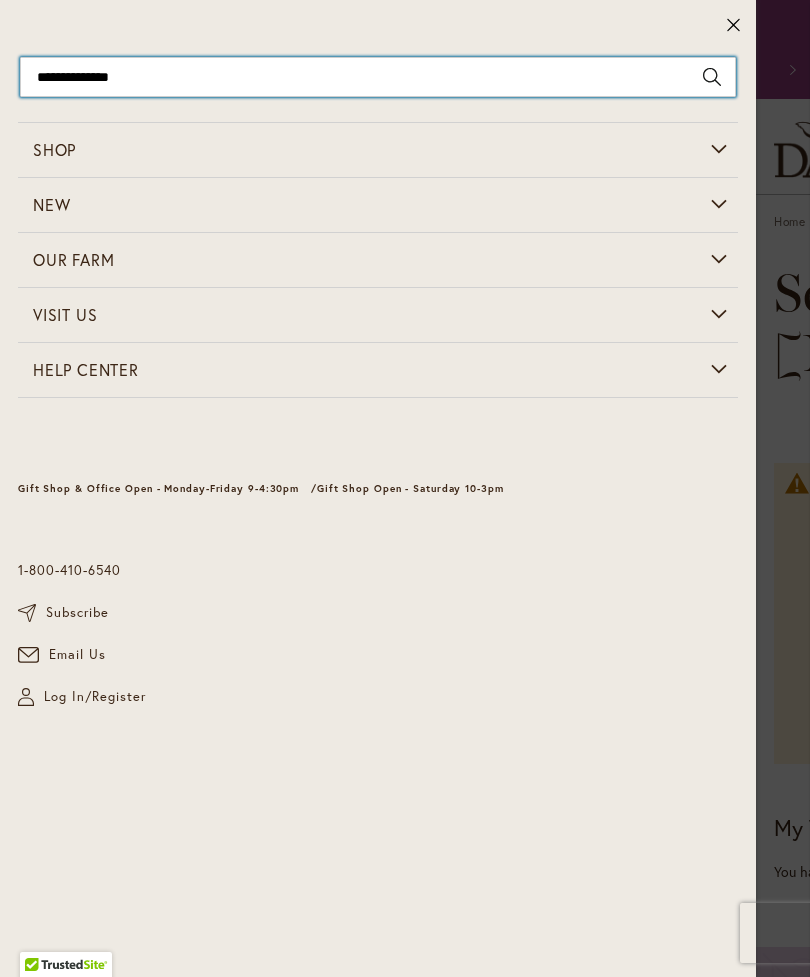 click on "**********" at bounding box center (378, 77) 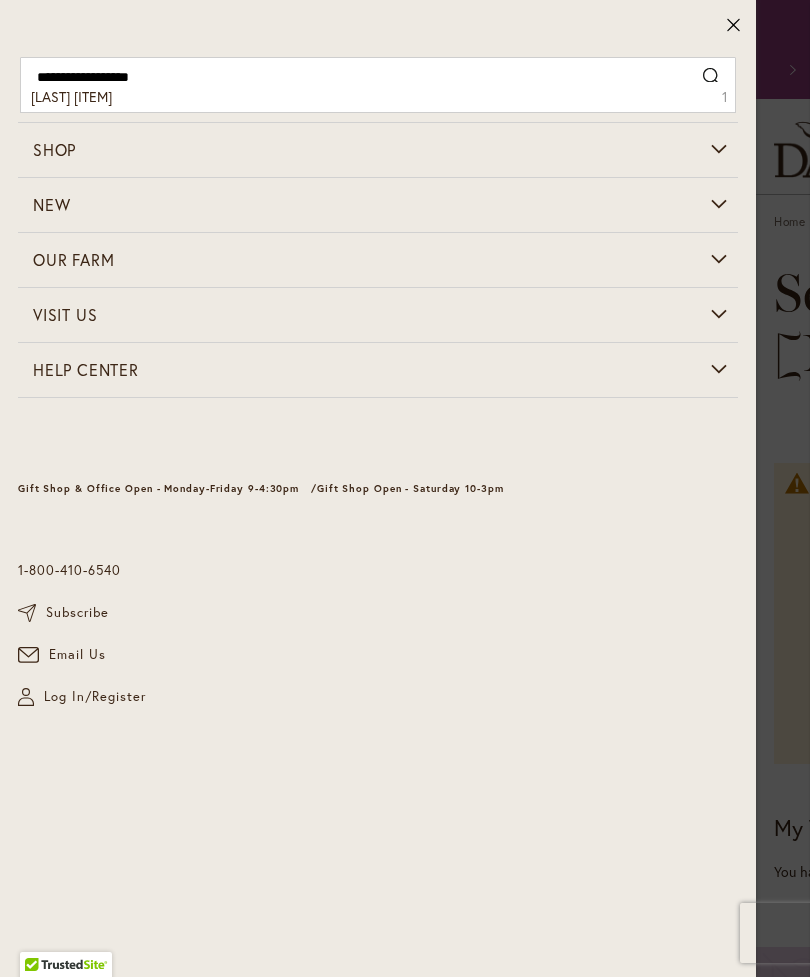 click on "Search" at bounding box center [712, 77] 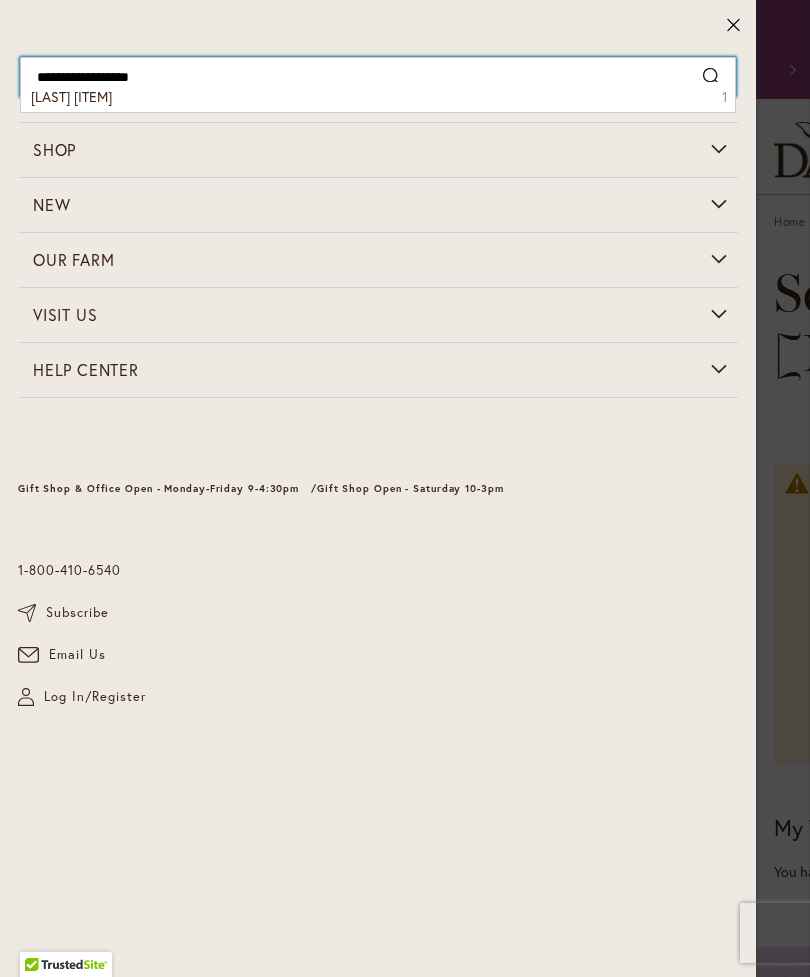 type on "**********" 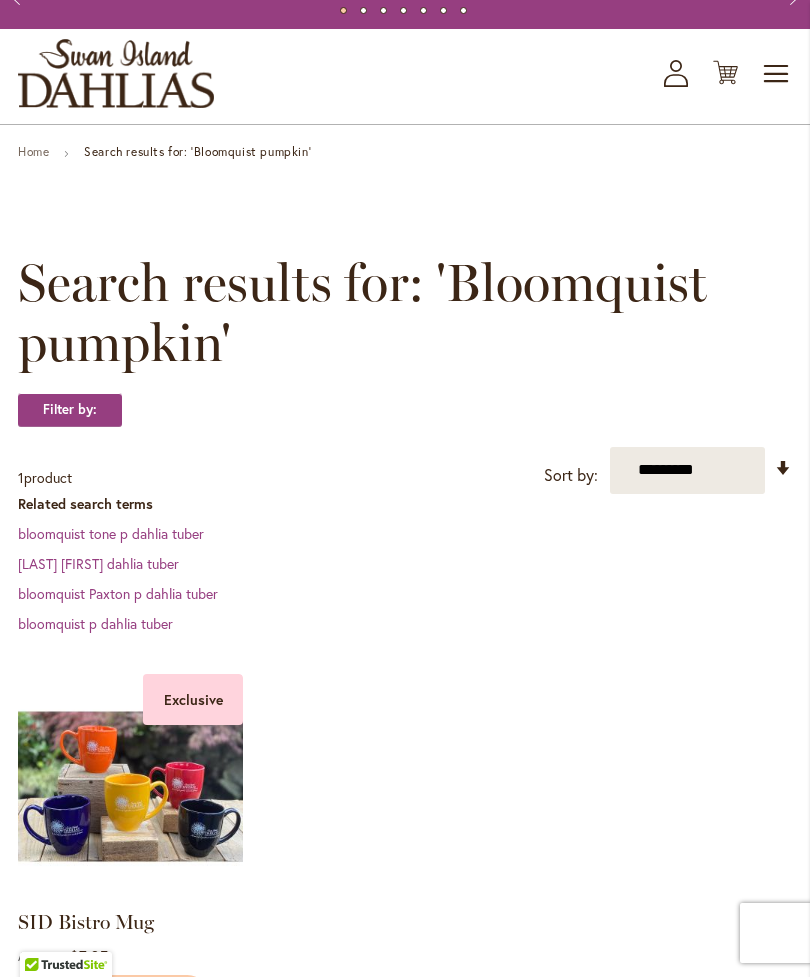 scroll, scrollTop: 0, scrollLeft: 0, axis: both 